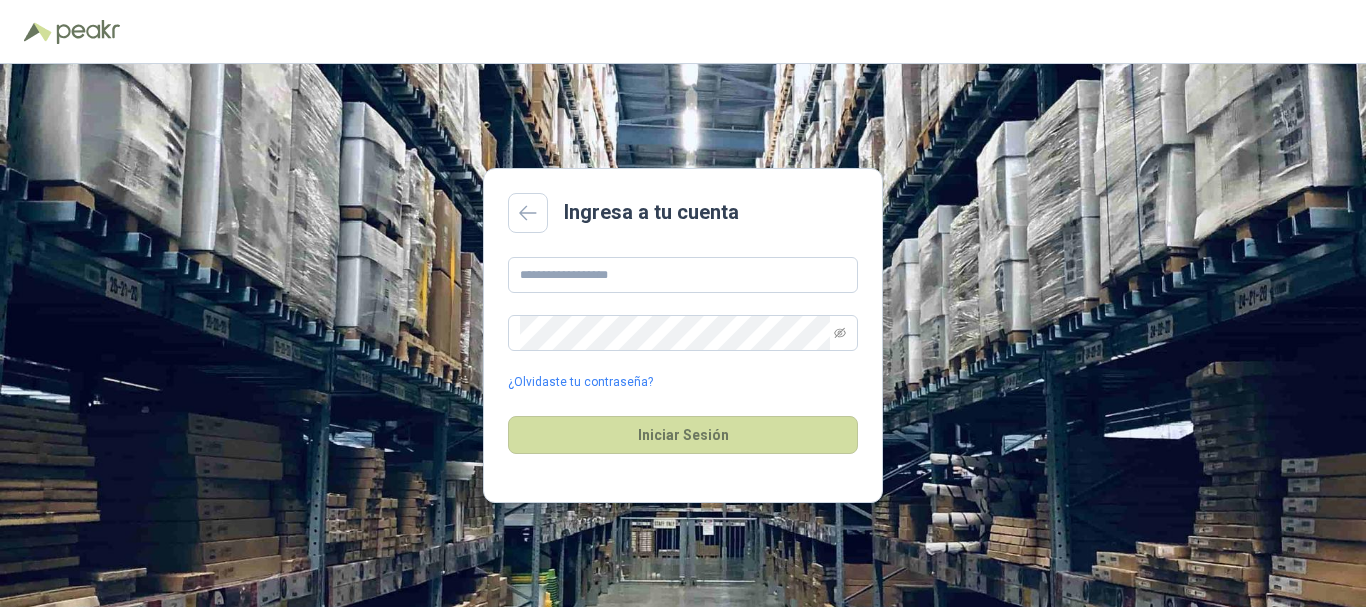 scroll, scrollTop: 0, scrollLeft: 0, axis: both 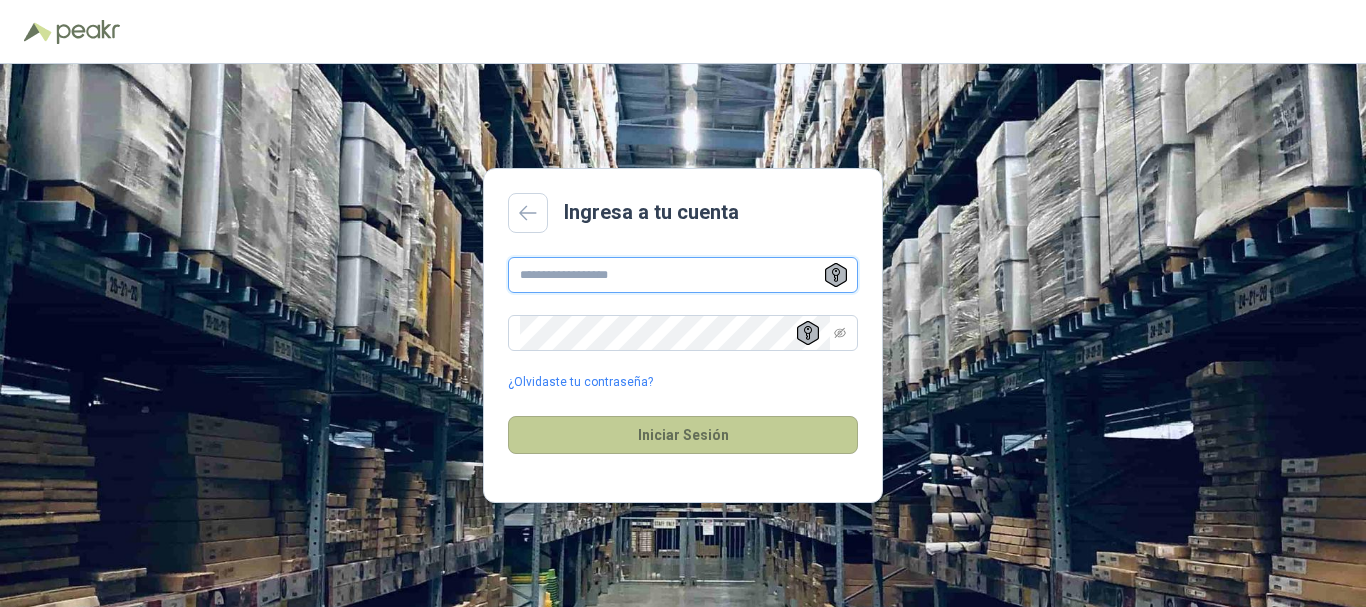 type on "**********" 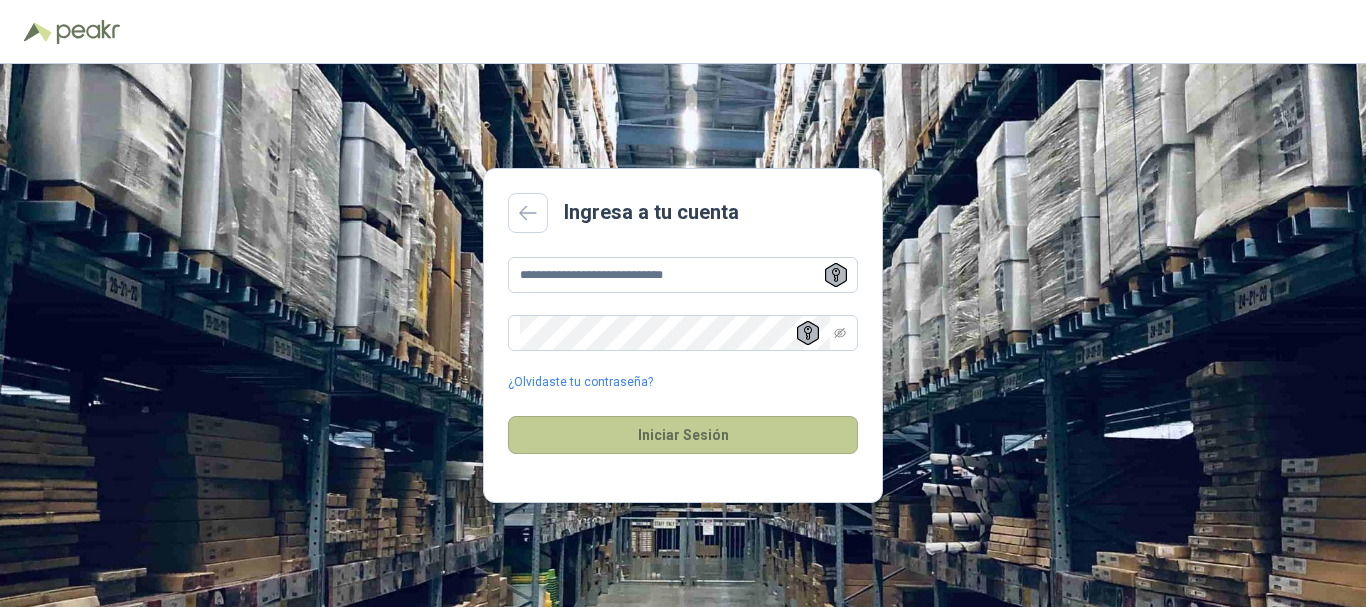 click on "Iniciar Sesión" at bounding box center (683, 435) 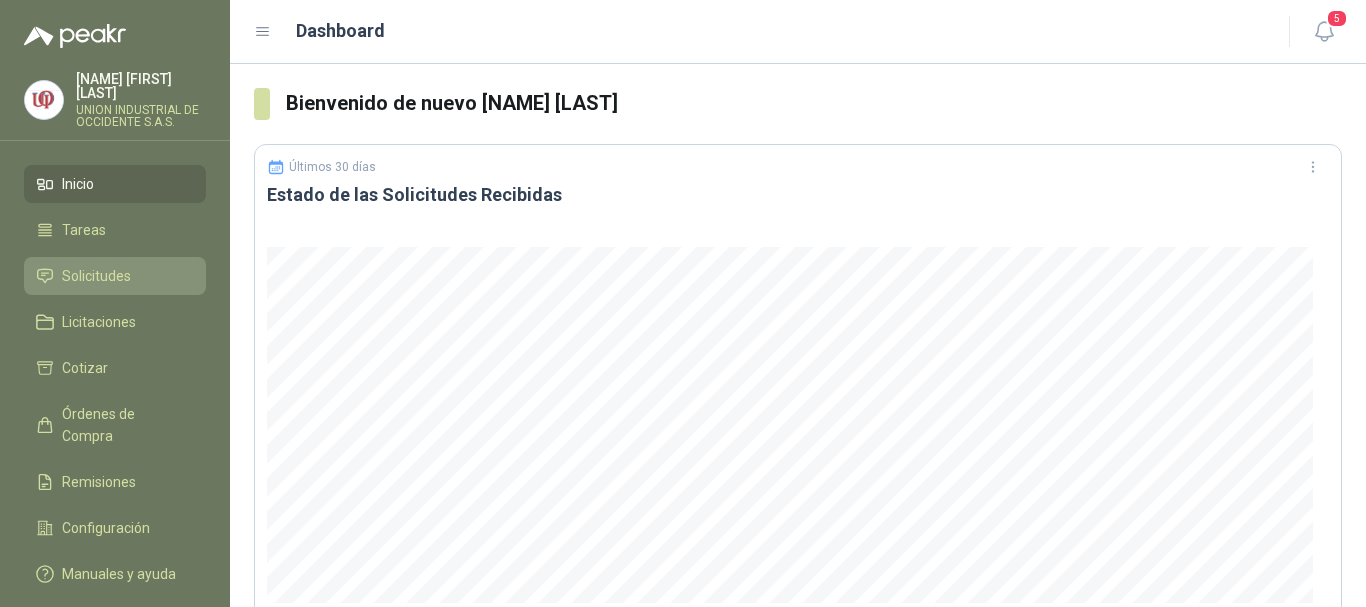 click on "Solicitudes" at bounding box center (96, 276) 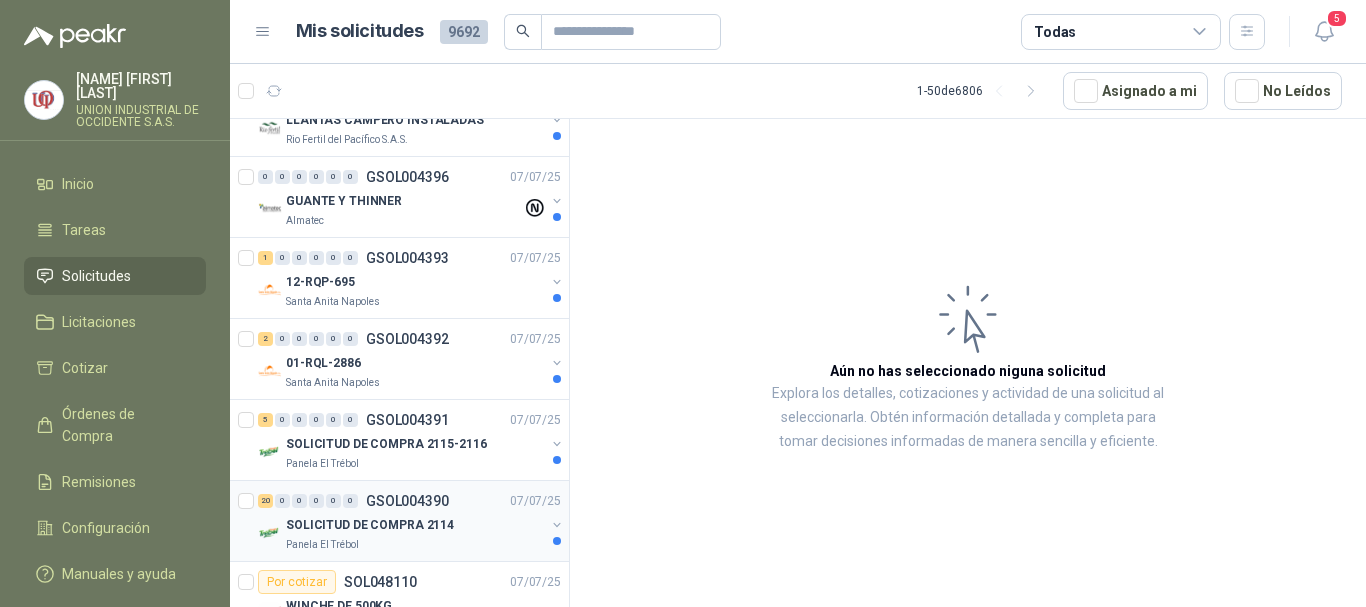 scroll, scrollTop: 2500, scrollLeft: 0, axis: vertical 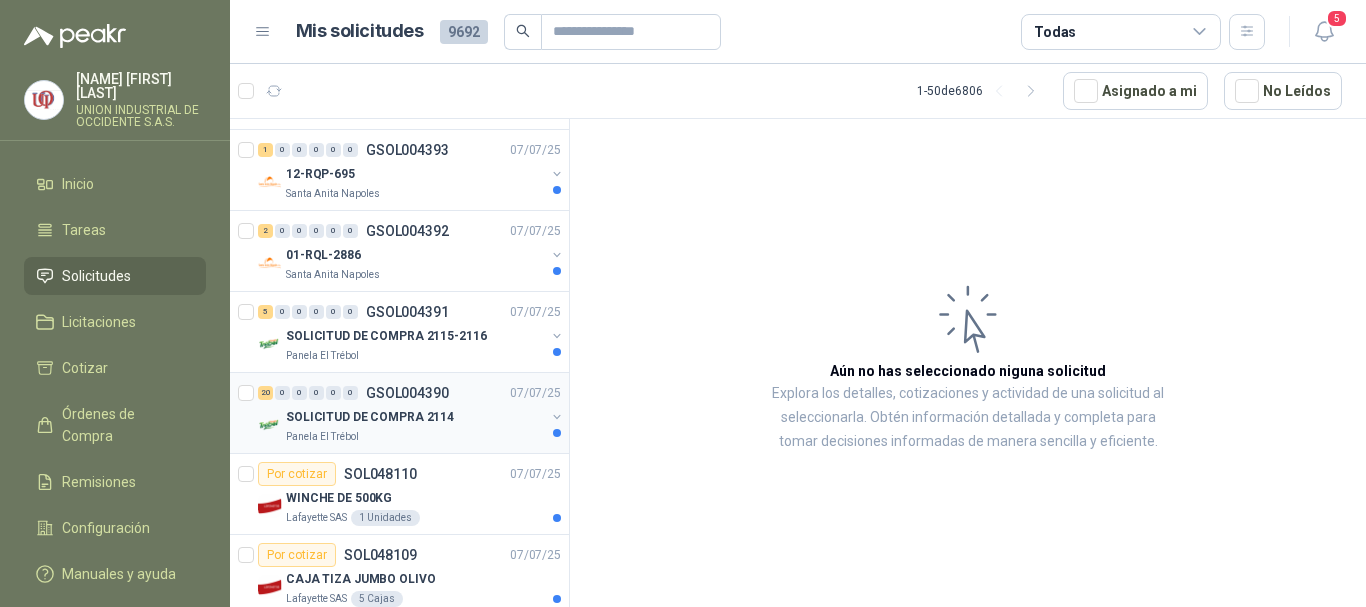 click on "SOLICITUD DE COMPRA 2114" at bounding box center (415, 417) 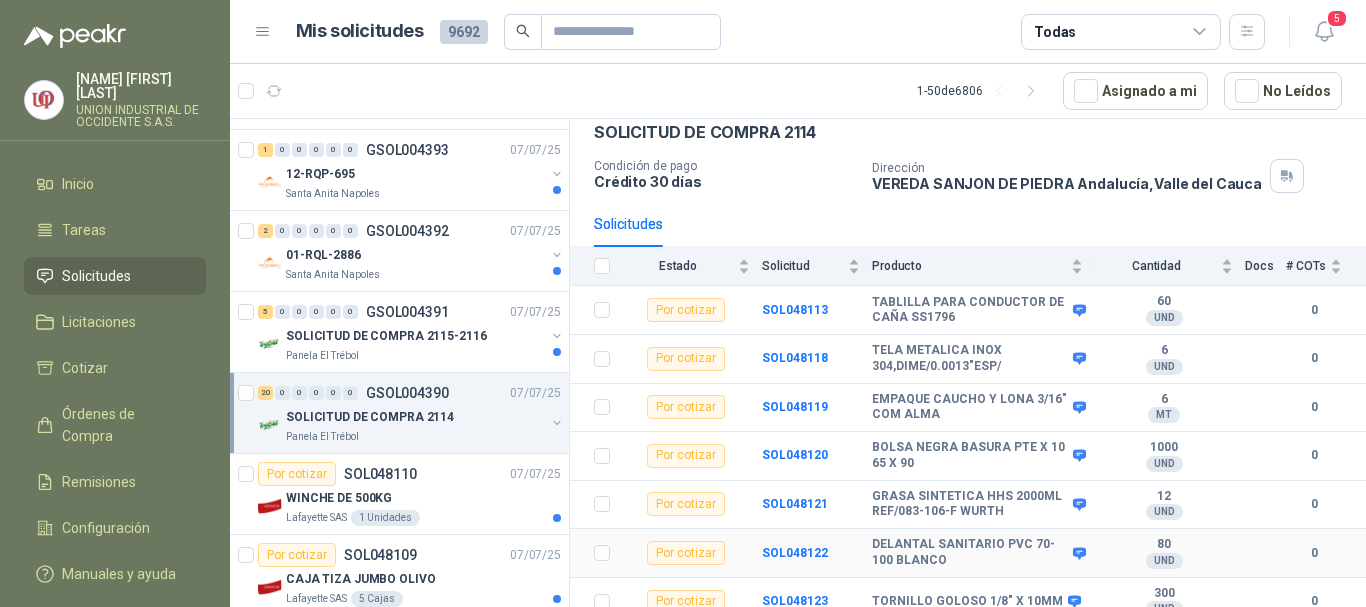 scroll, scrollTop: 200, scrollLeft: 0, axis: vertical 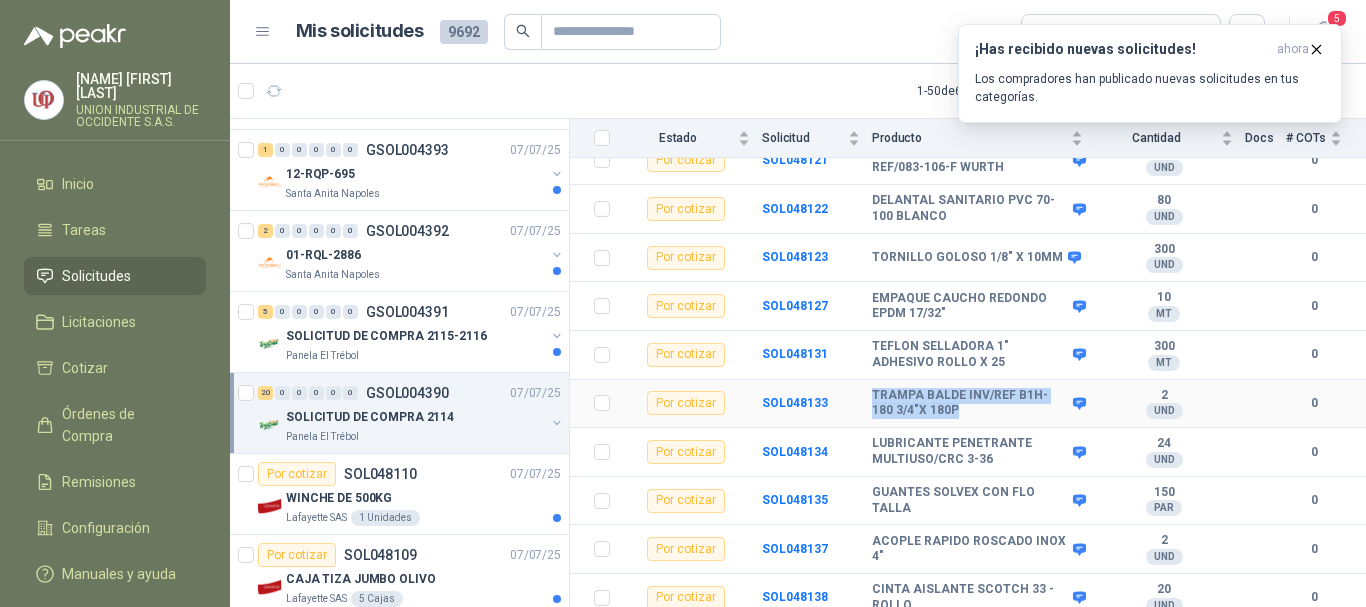 drag, startPoint x: 873, startPoint y: 392, endPoint x: 978, endPoint y: 411, distance: 106.7052 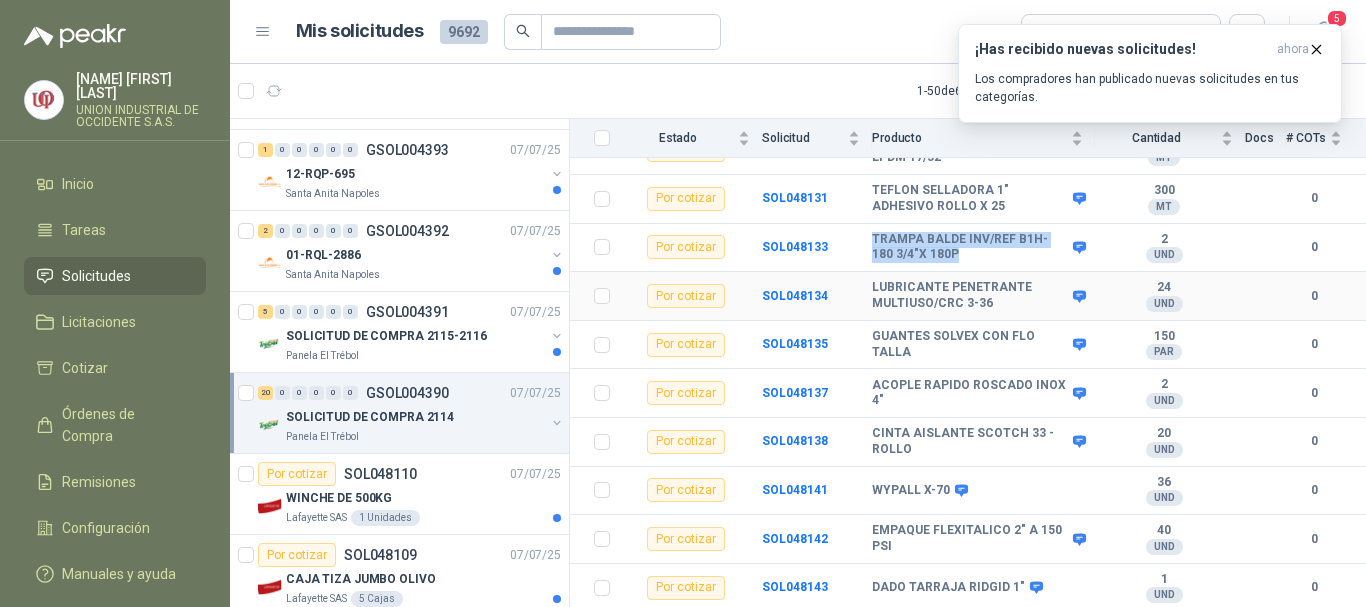 scroll, scrollTop: 700, scrollLeft: 0, axis: vertical 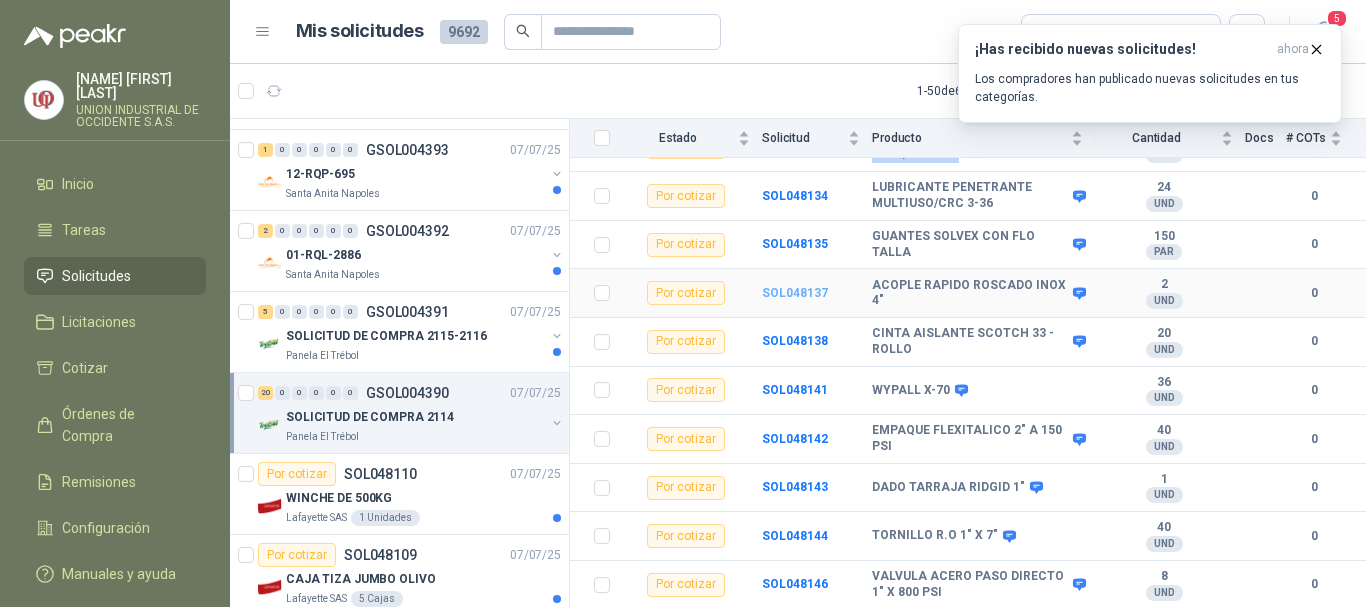 click on "SOL048137" at bounding box center (795, 293) 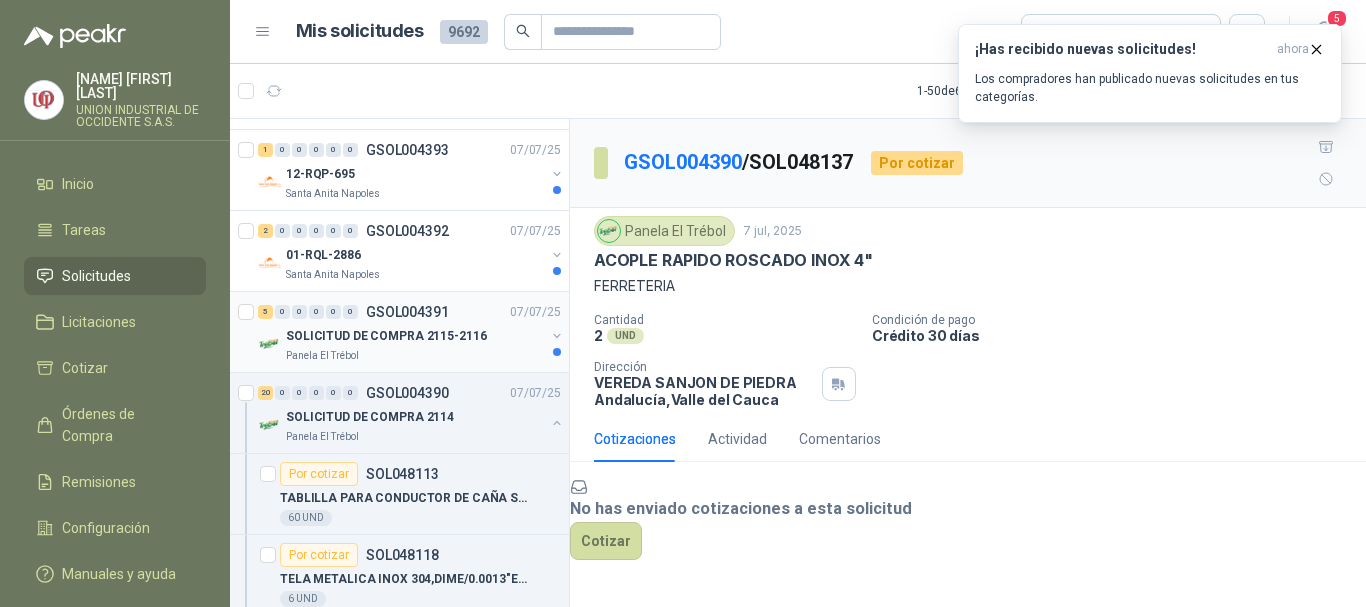 scroll, scrollTop: 0, scrollLeft: 0, axis: both 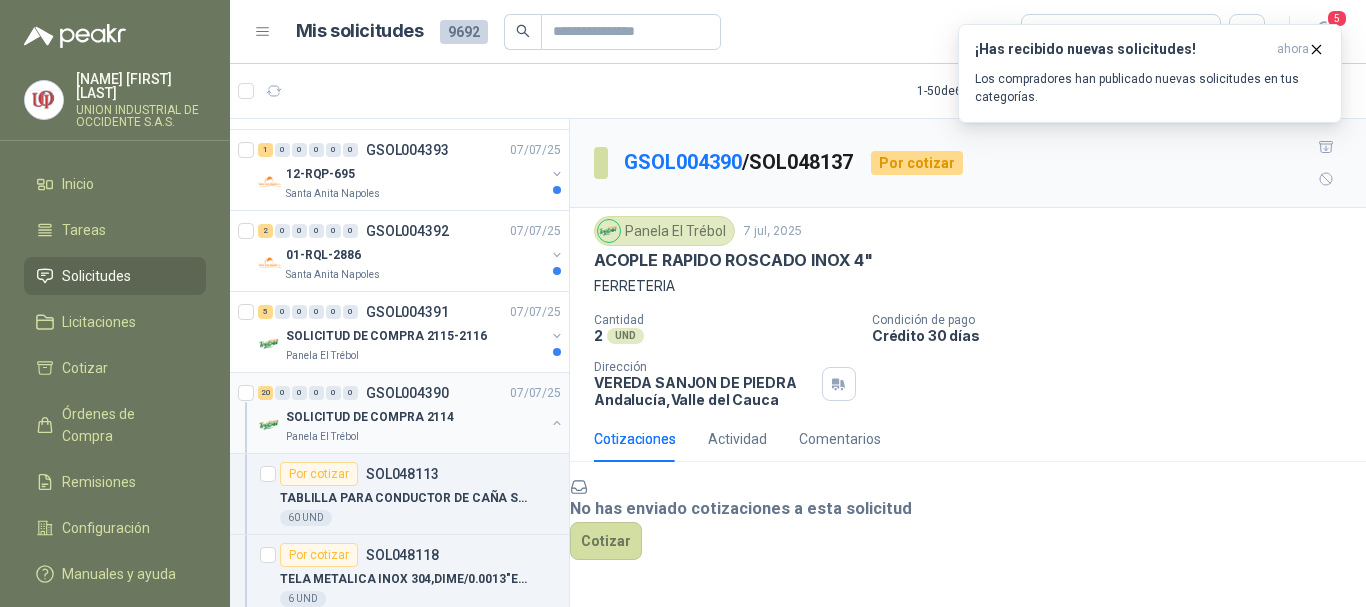 click on "SOLICITUD DE COMPRA 2114" at bounding box center (370, 417) 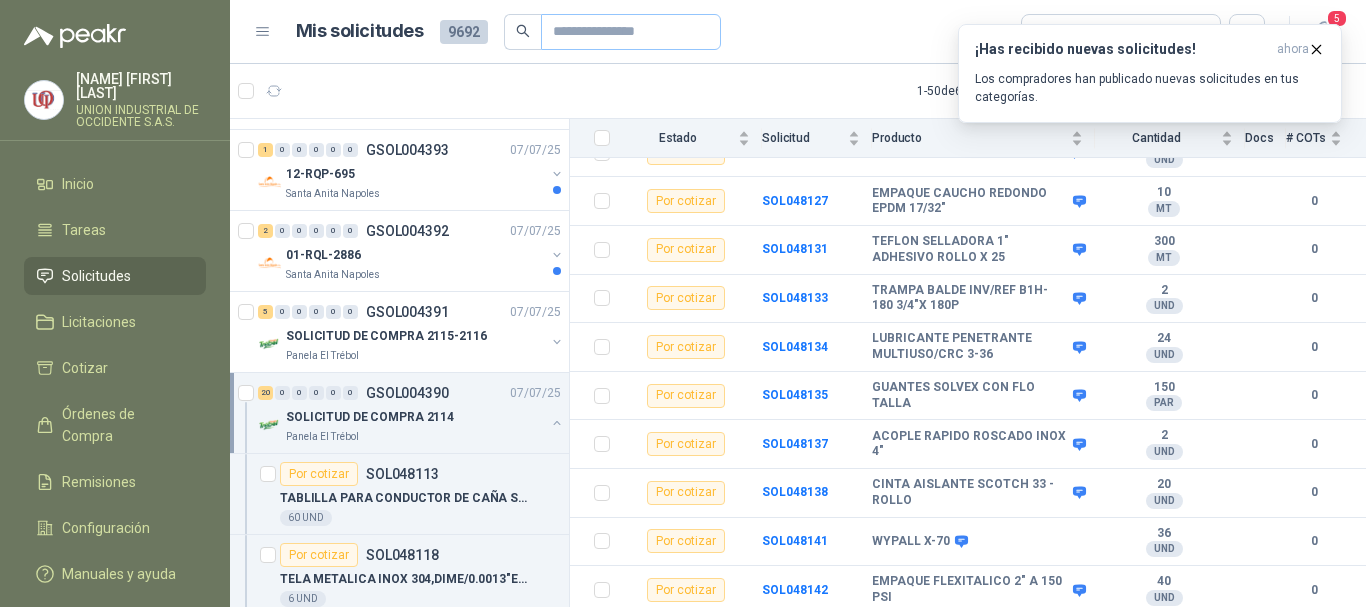 scroll, scrollTop: 544, scrollLeft: 0, axis: vertical 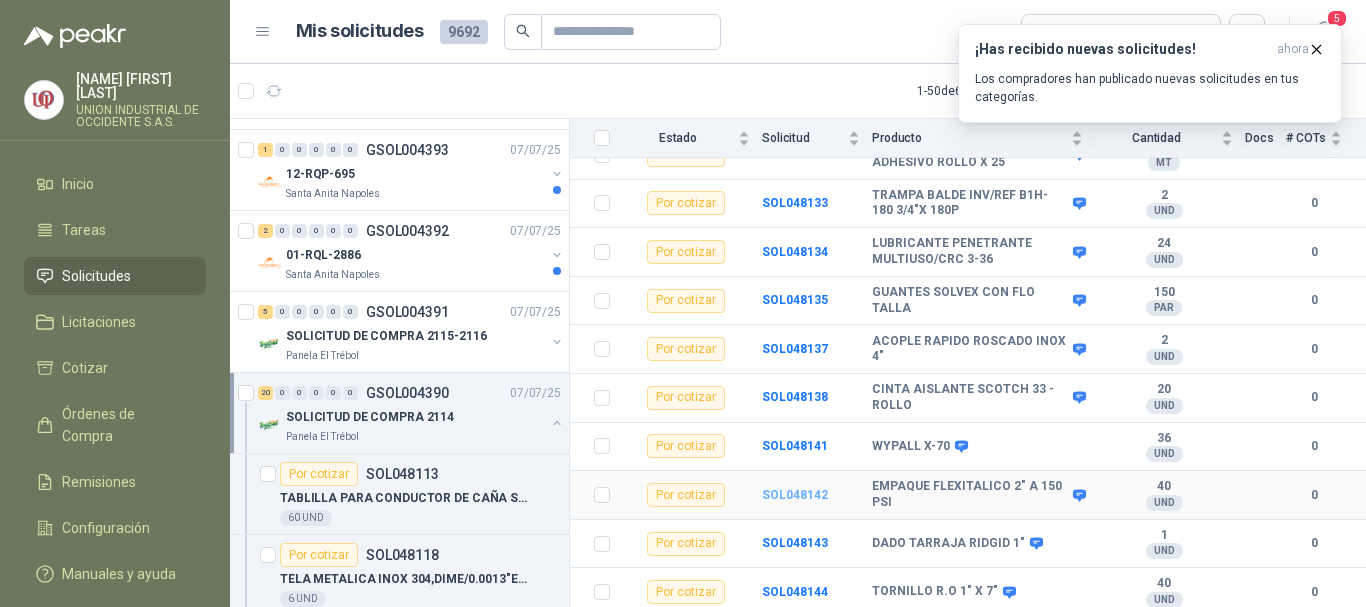 click on "SOL048142" at bounding box center (795, 495) 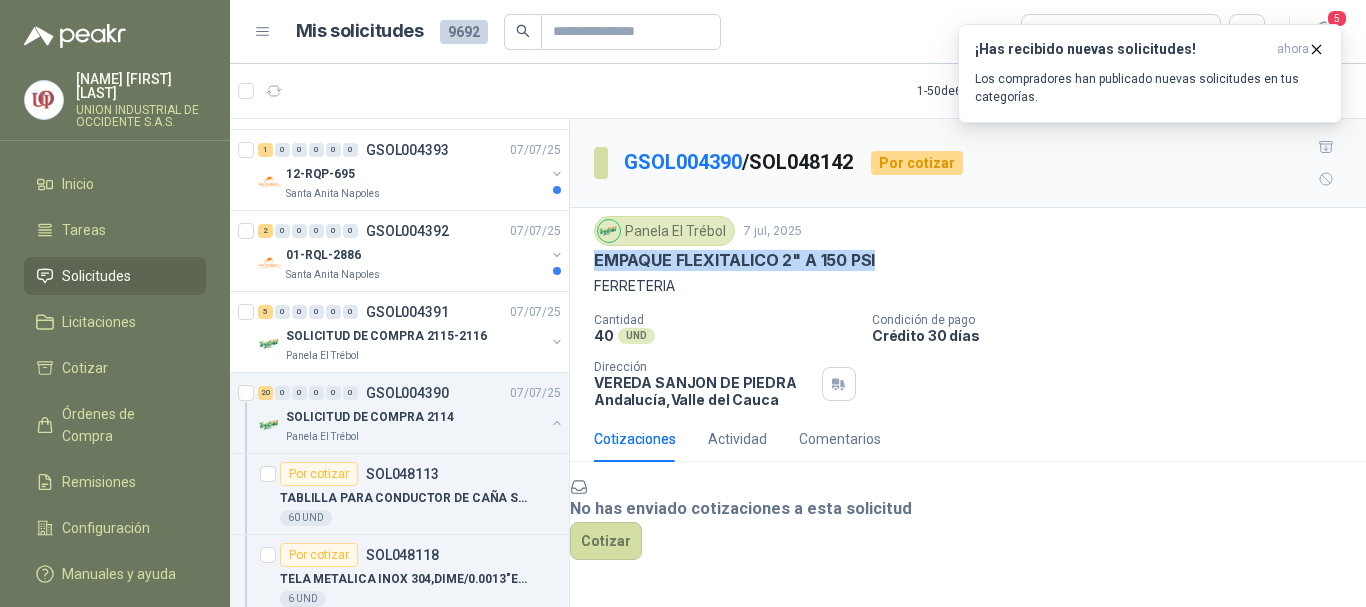 drag, startPoint x: 585, startPoint y: 223, endPoint x: 881, endPoint y: 231, distance: 296.1081 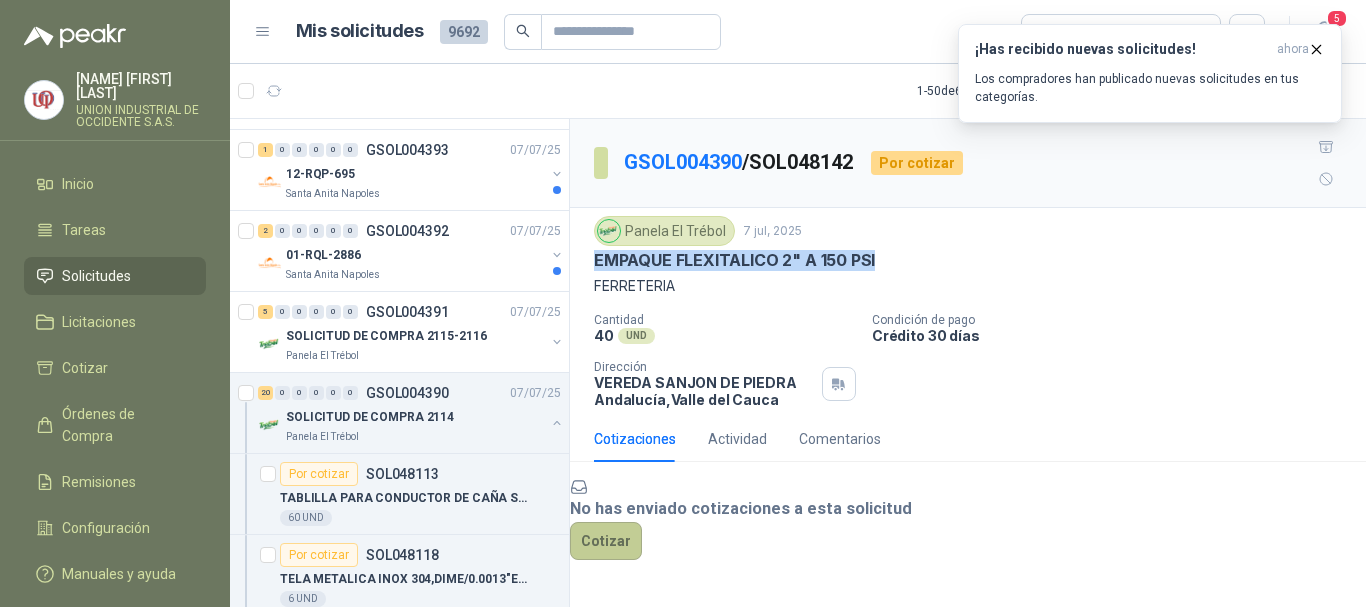 click on "Cotizar" at bounding box center [606, 541] 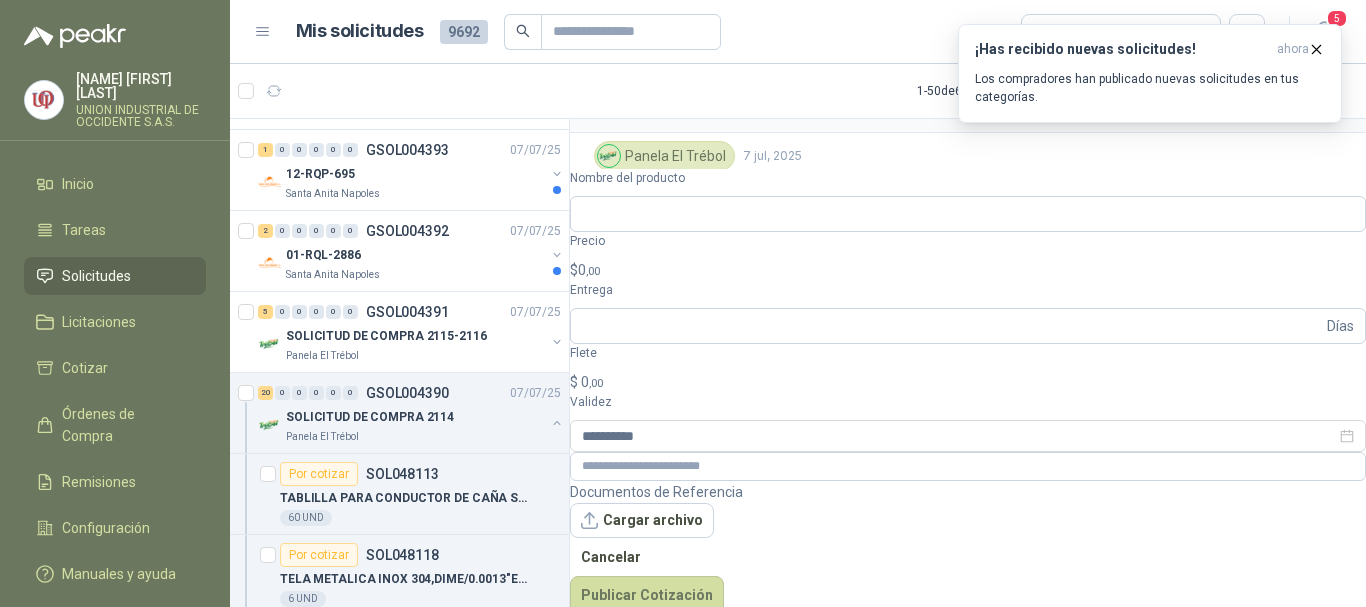 scroll, scrollTop: 74, scrollLeft: 0, axis: vertical 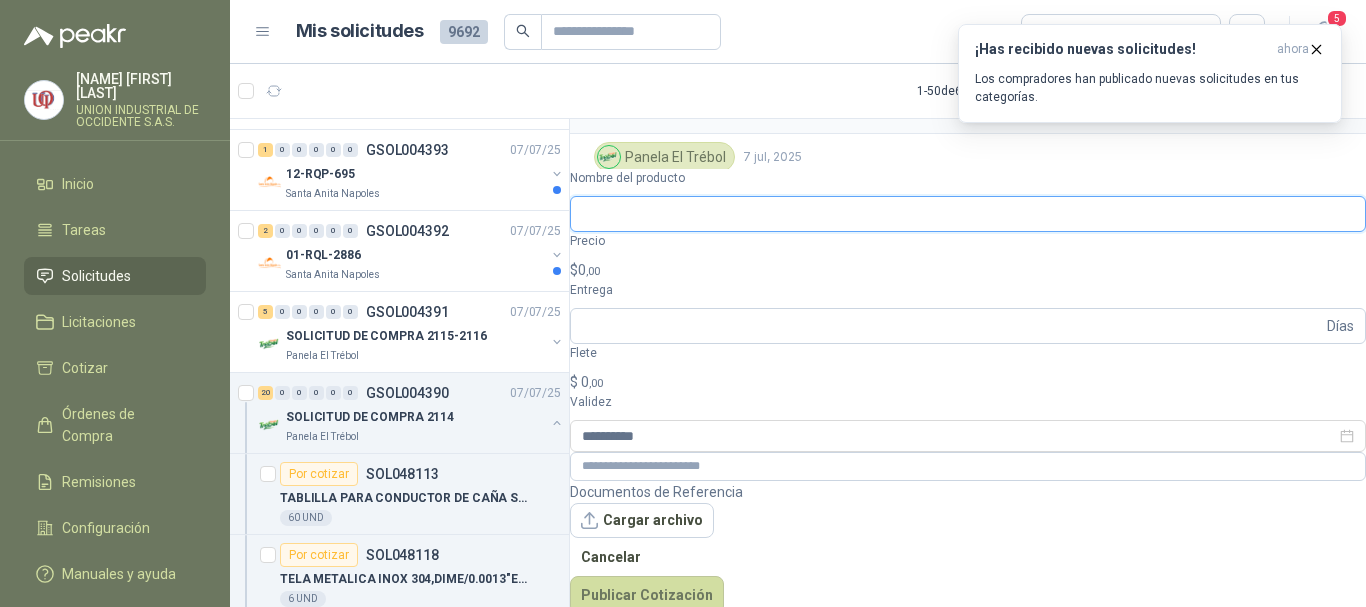 click on "Nombre del producto" at bounding box center [968, 214] 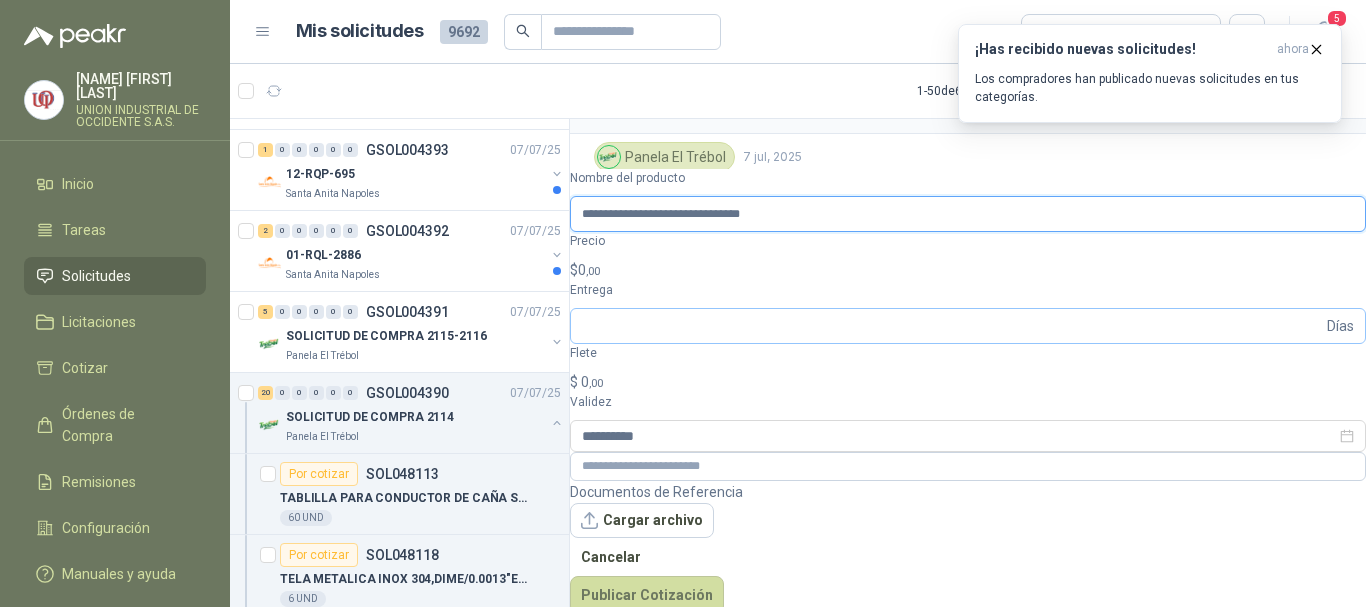type on "**********" 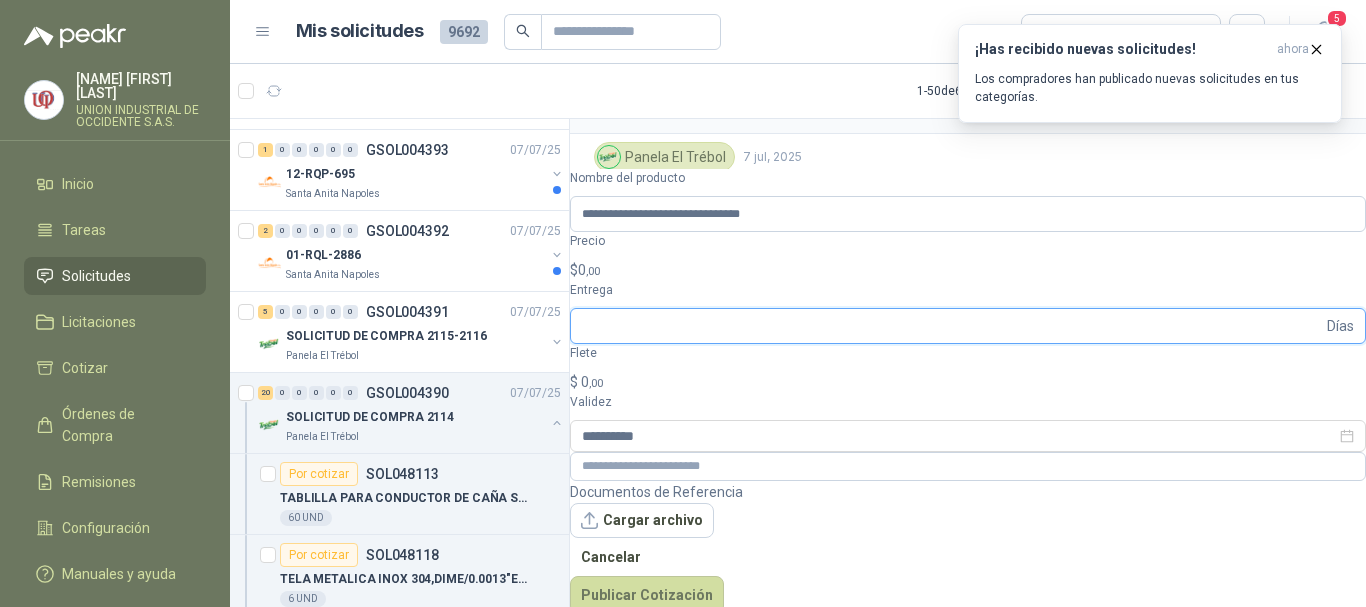 click on "Entrega" at bounding box center (952, 326) 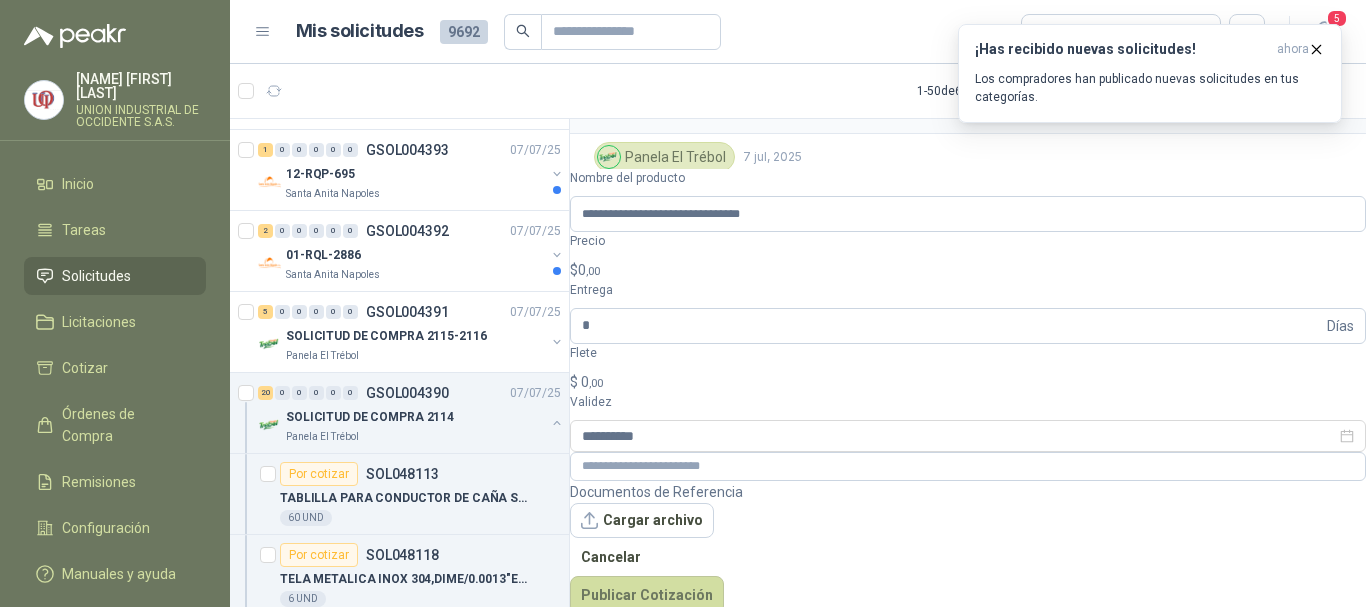 click on "$  0 ,00" at bounding box center (968, 270) 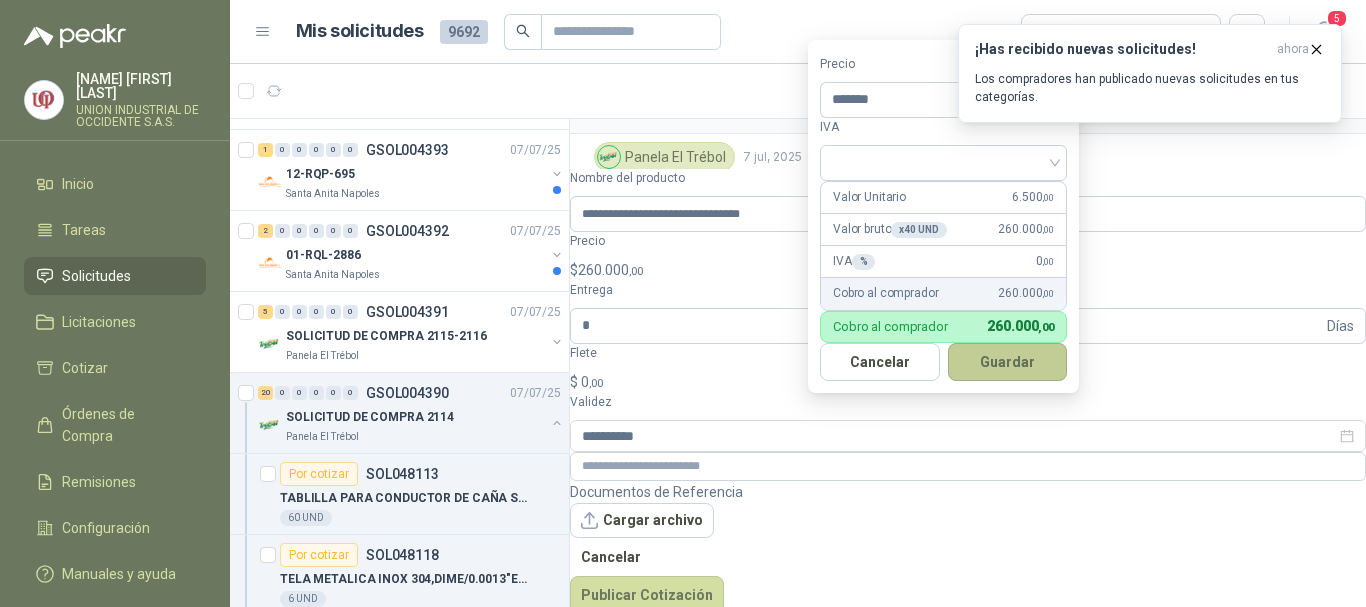 type on "*******" 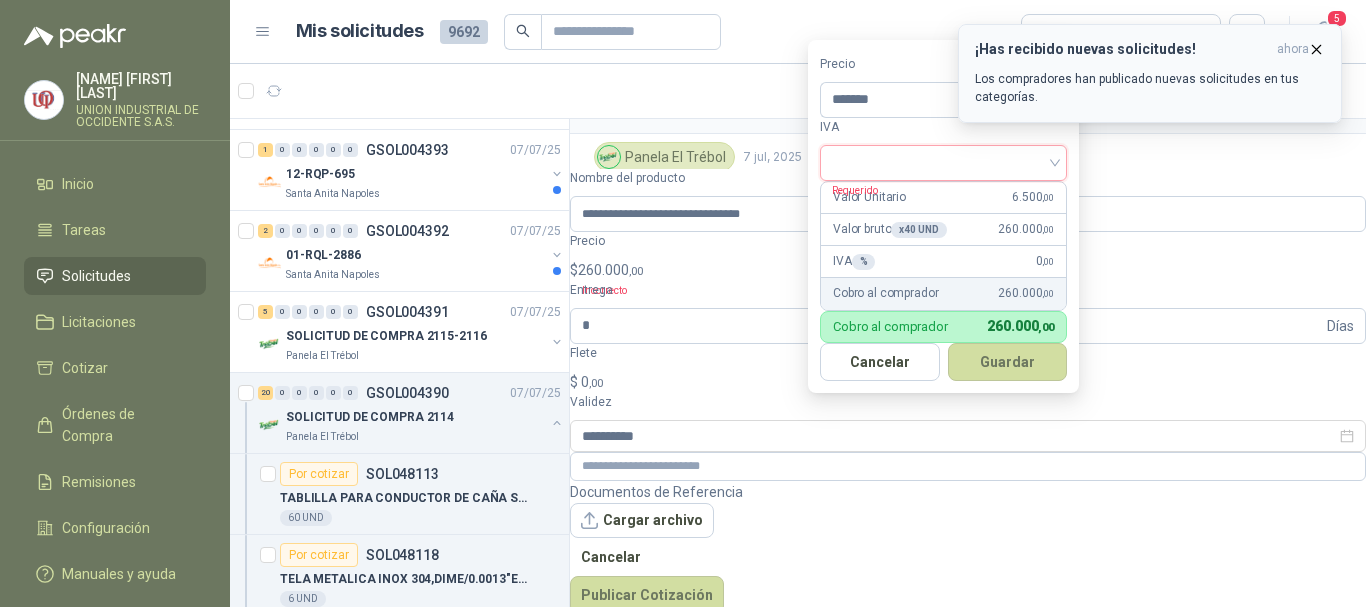 click at bounding box center (1316, 49) 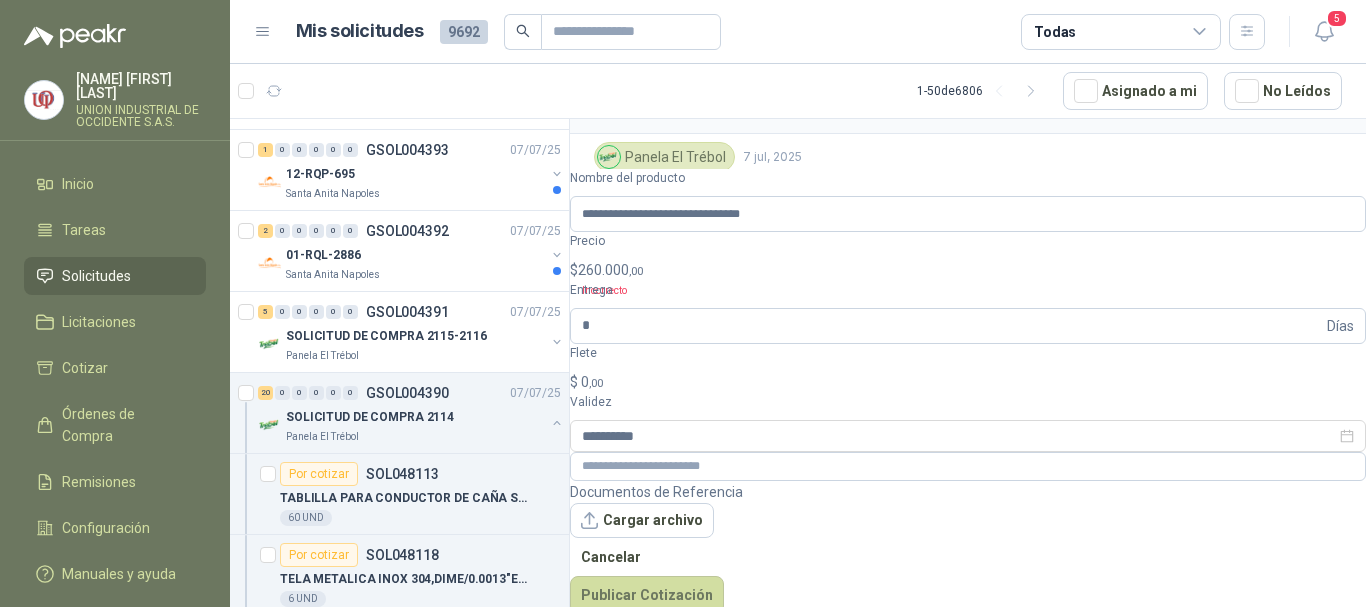 click on "260.000 ,00" at bounding box center [610, 270] 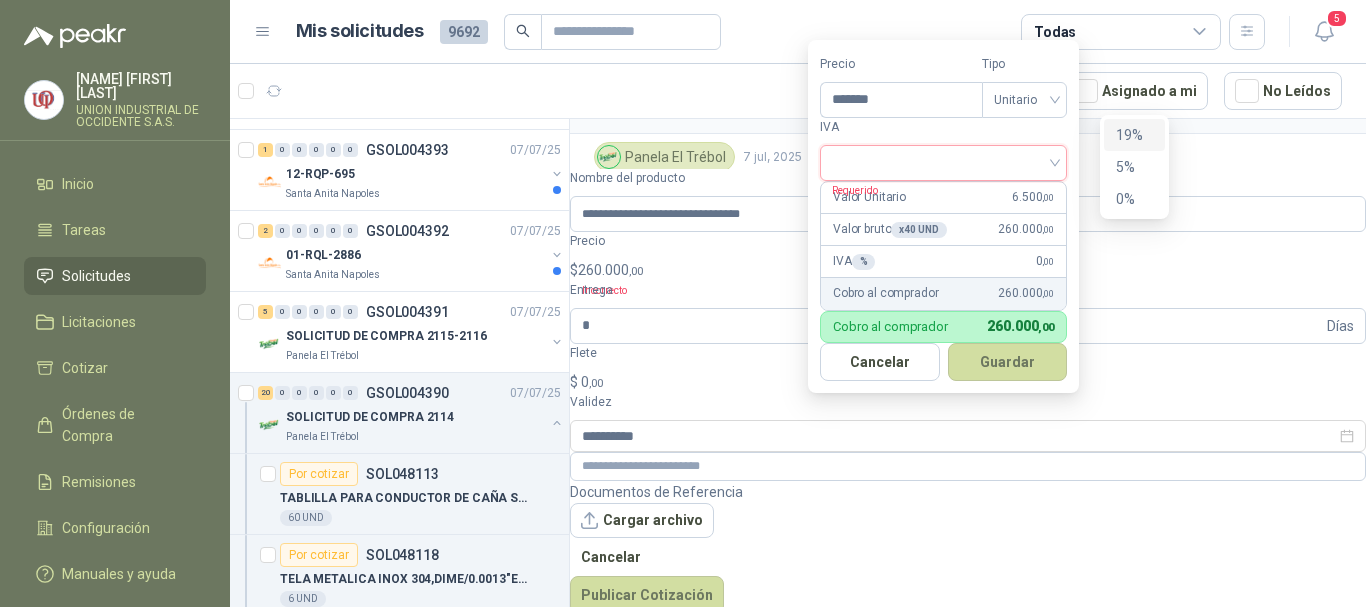 click at bounding box center [943, 161] 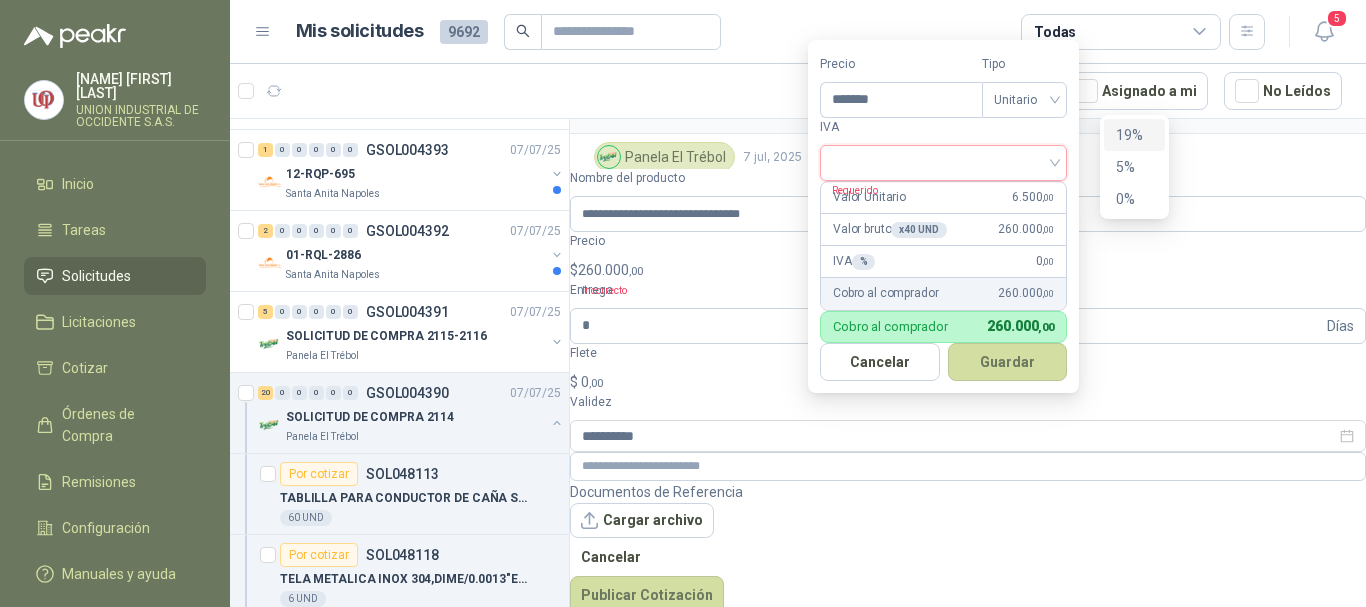 click on "19%" at bounding box center (1134, 135) 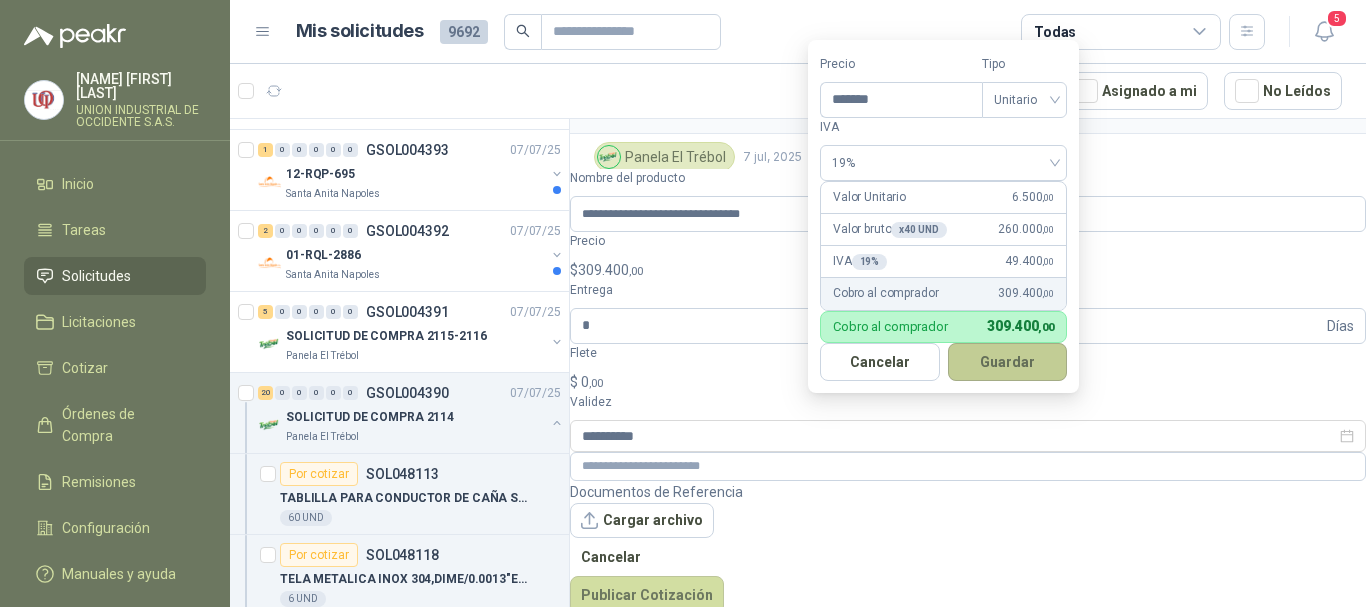 click on "Guardar" at bounding box center [1008, 362] 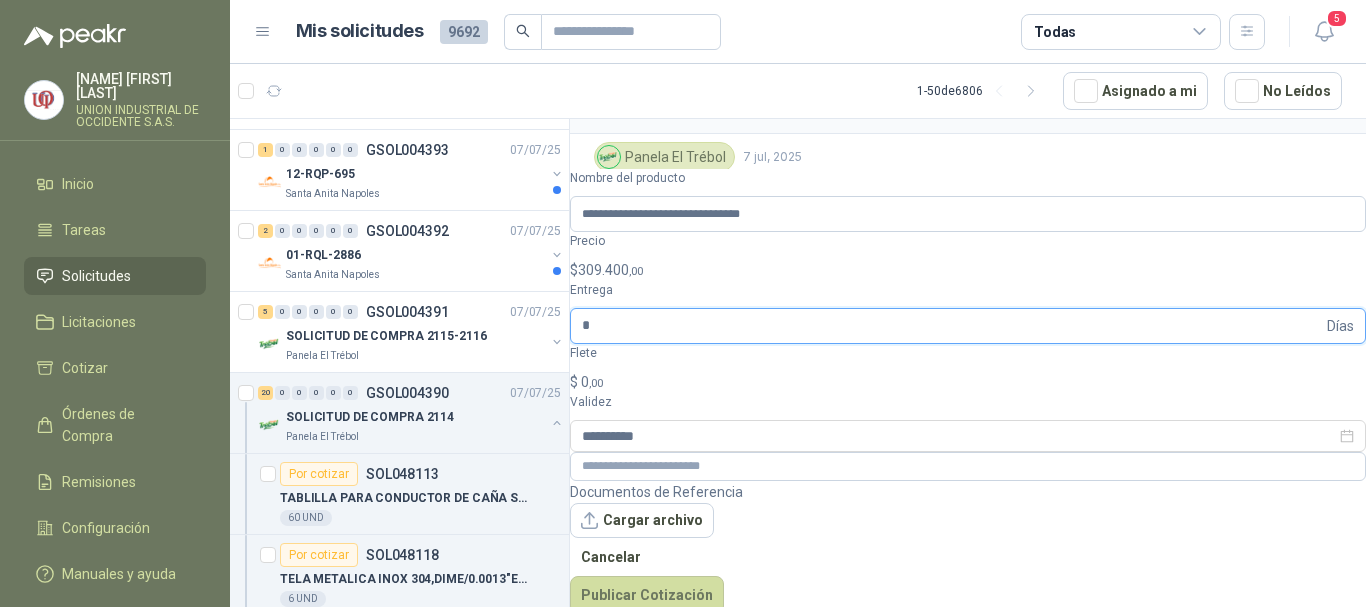 type on "*" 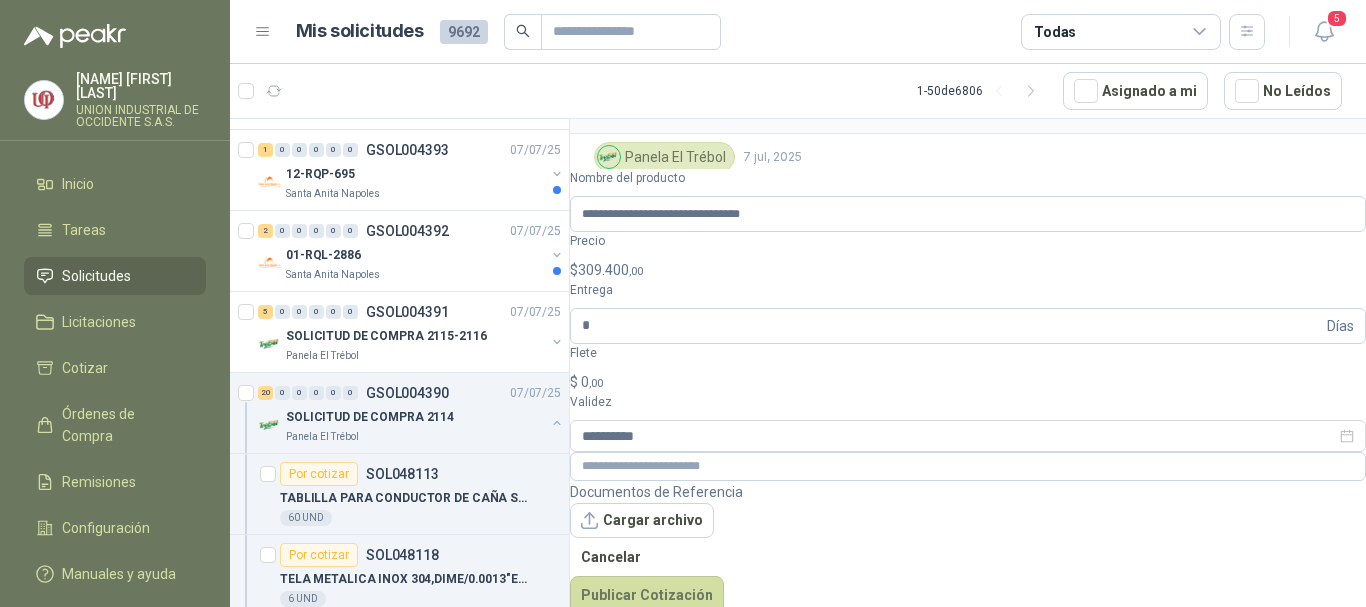 click on "$    0 ,00" at bounding box center (968, 382) 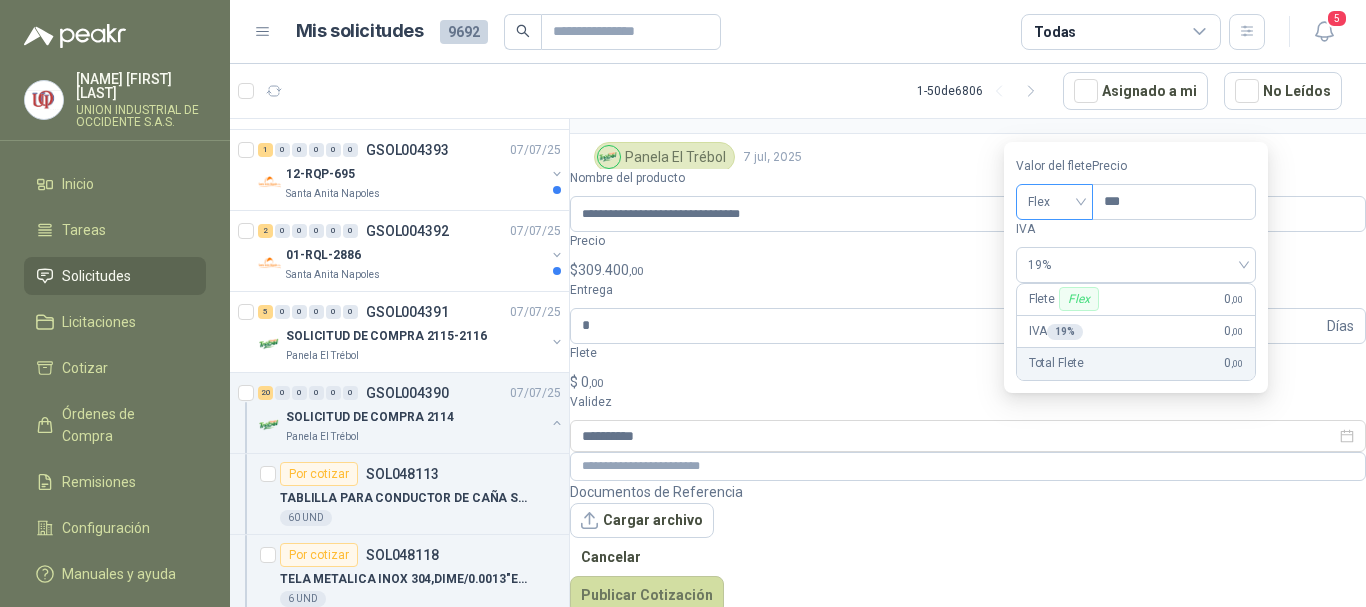 click on "Flex" at bounding box center [1054, 202] 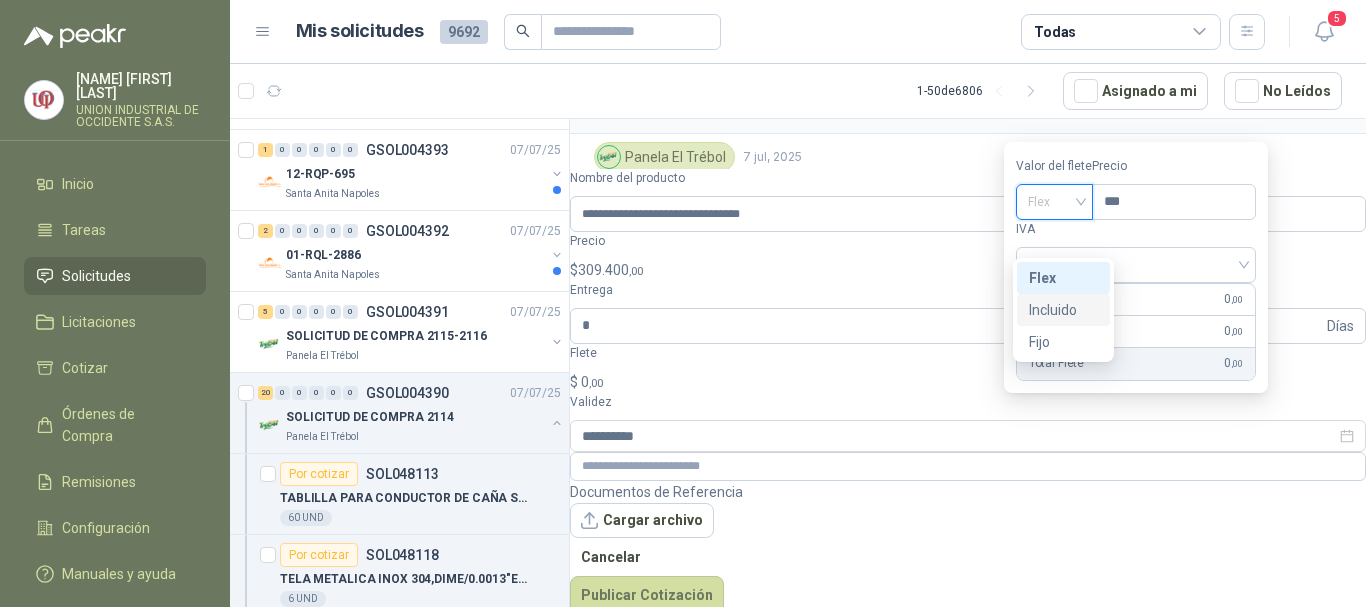 click on "Incluido" at bounding box center (0, 0) 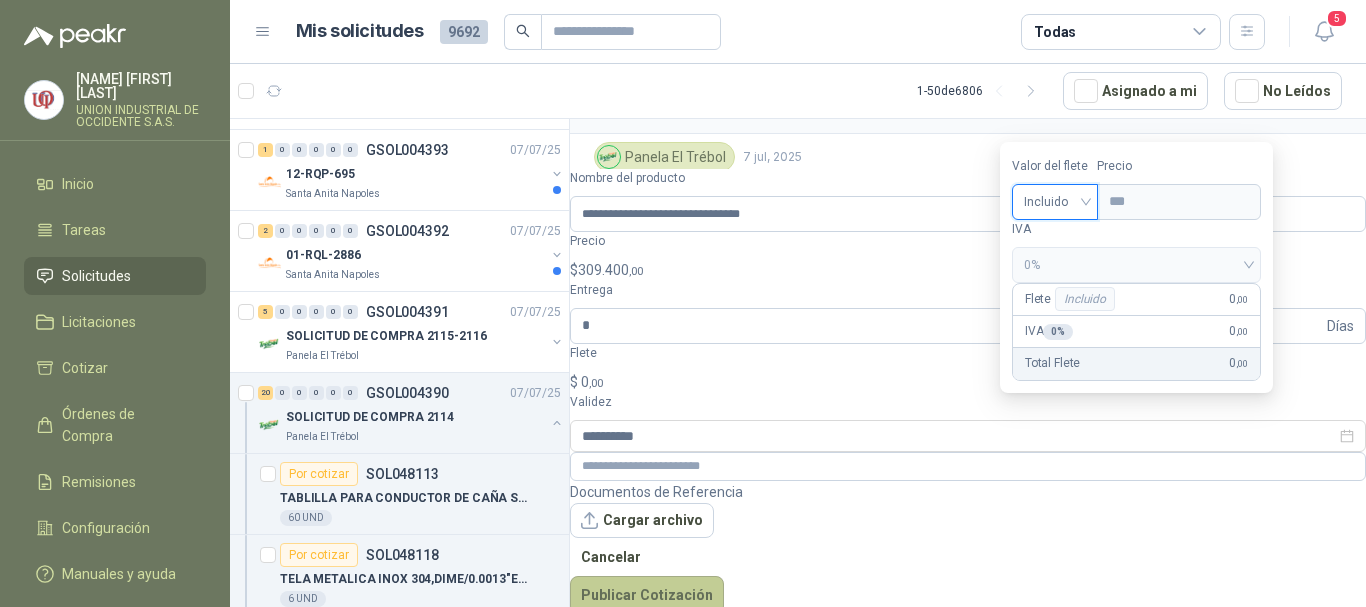 click on "Publicar Cotización" at bounding box center [647, 595] 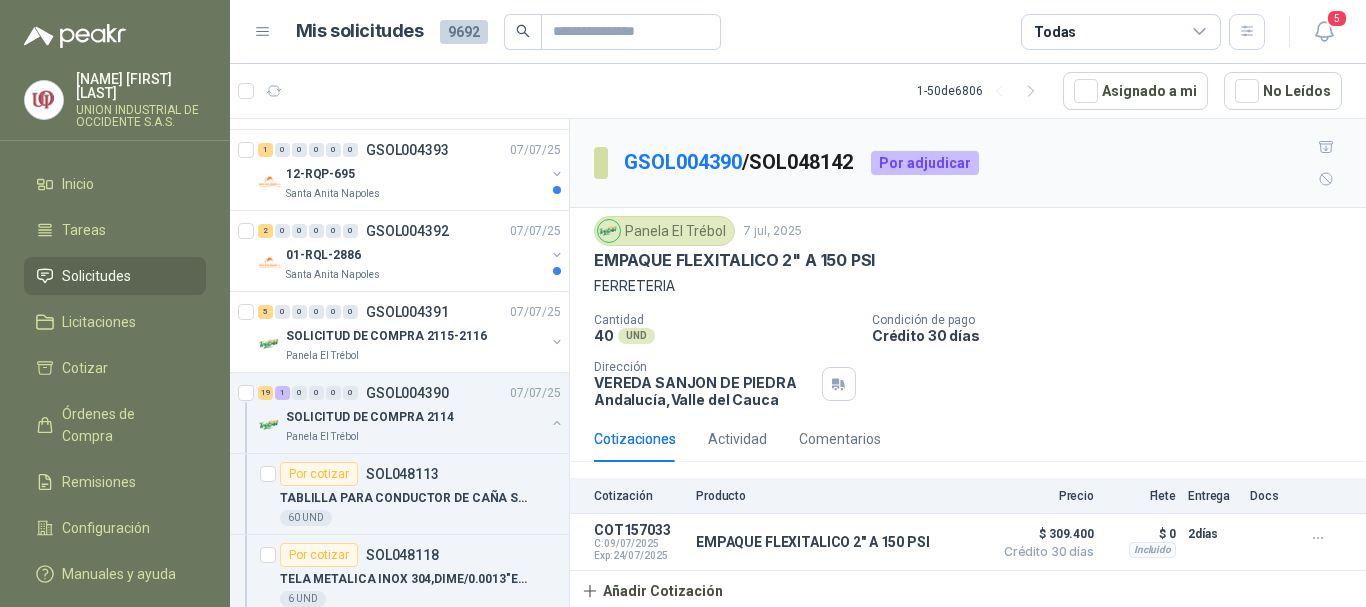 scroll, scrollTop: 0, scrollLeft: 0, axis: both 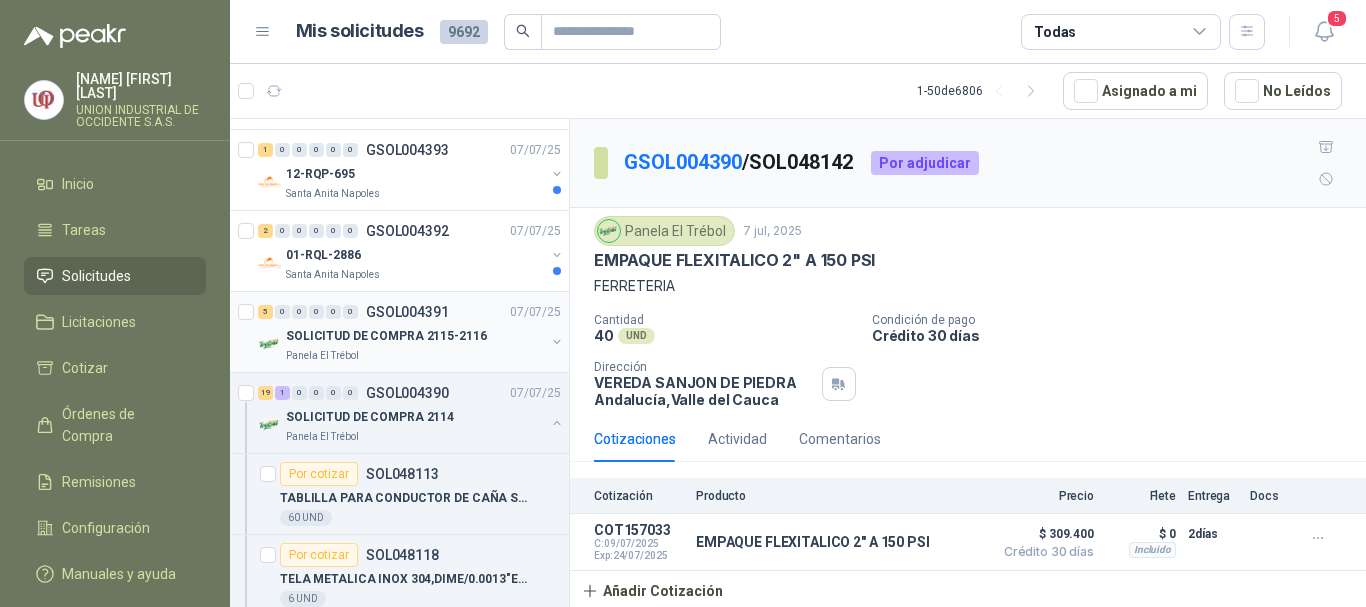 click on "SOLICITUD DE COMPRA 2115-2116" at bounding box center (386, 336) 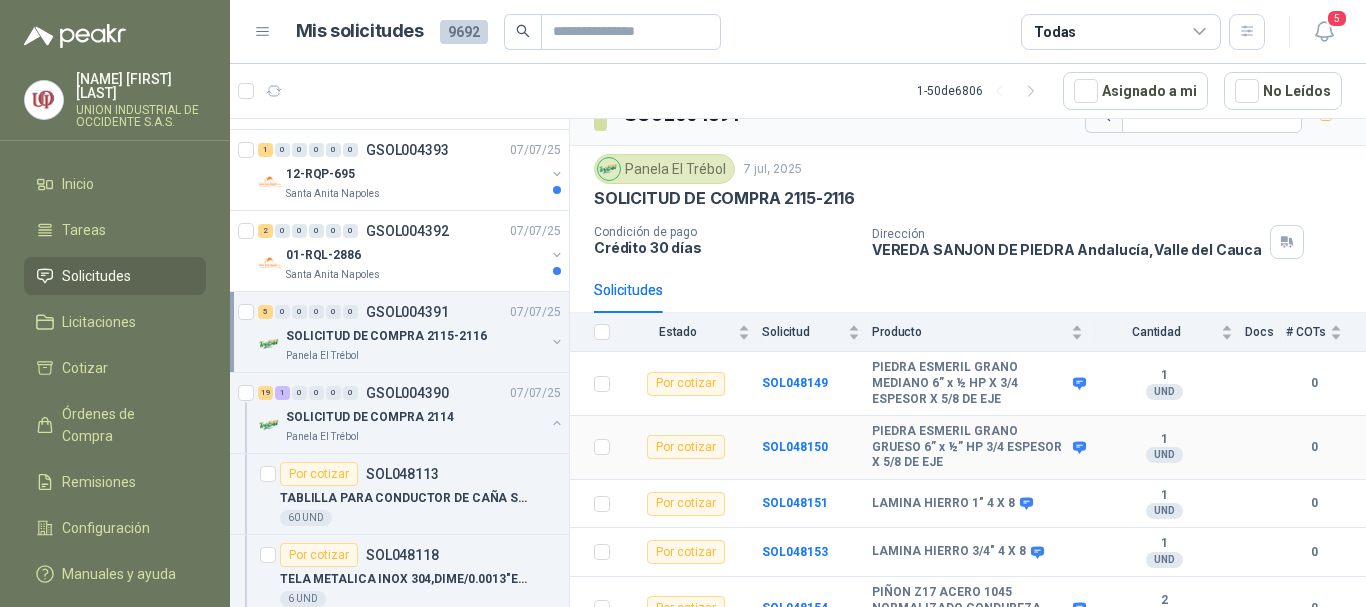 scroll, scrollTop: 61, scrollLeft: 0, axis: vertical 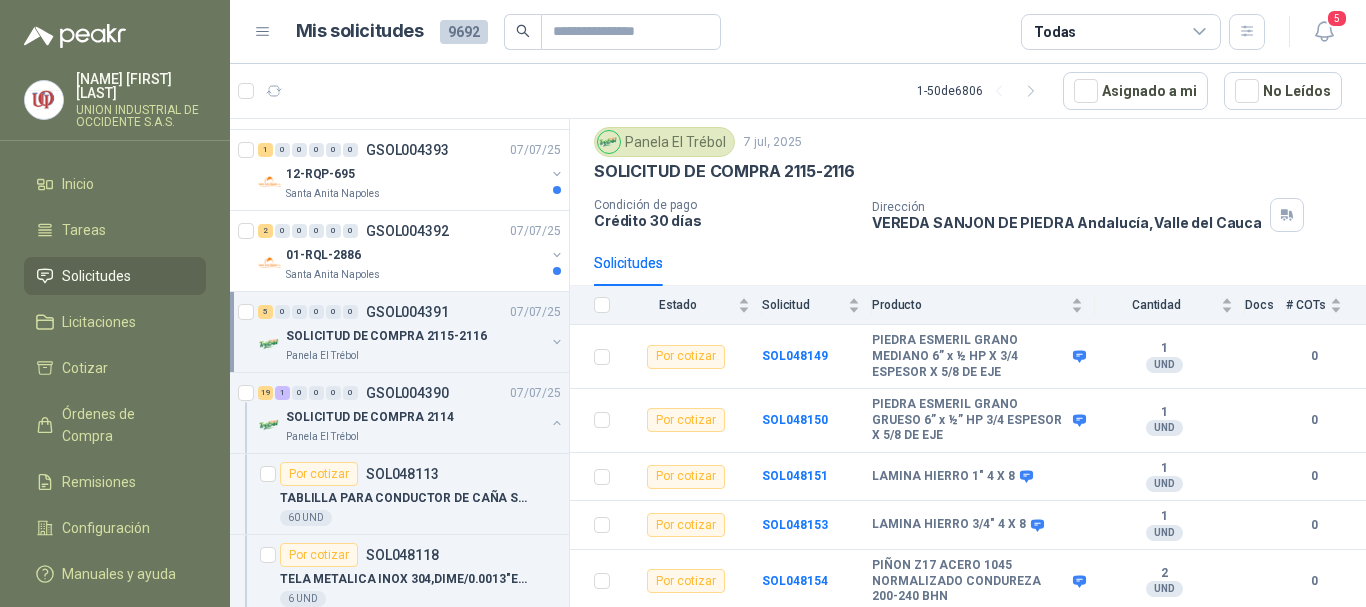 click on "SOLICITUD DE COMPRA 2115-2116" at bounding box center [386, 336] 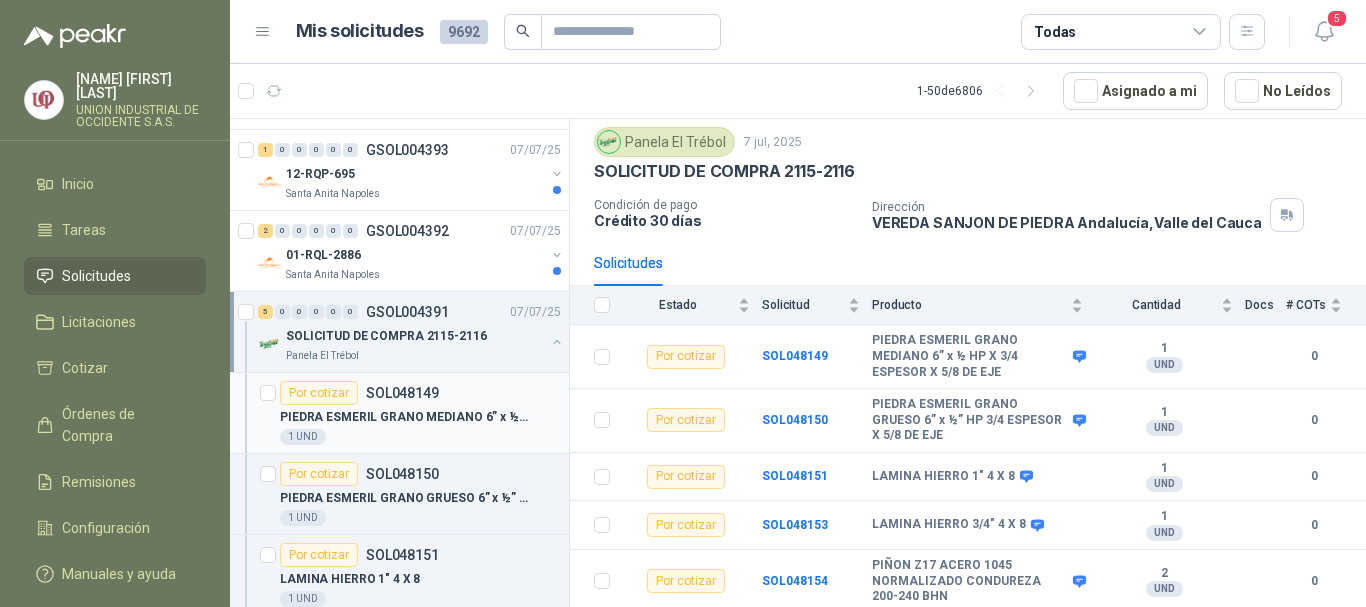 scroll, scrollTop: 7, scrollLeft: 0, axis: vertical 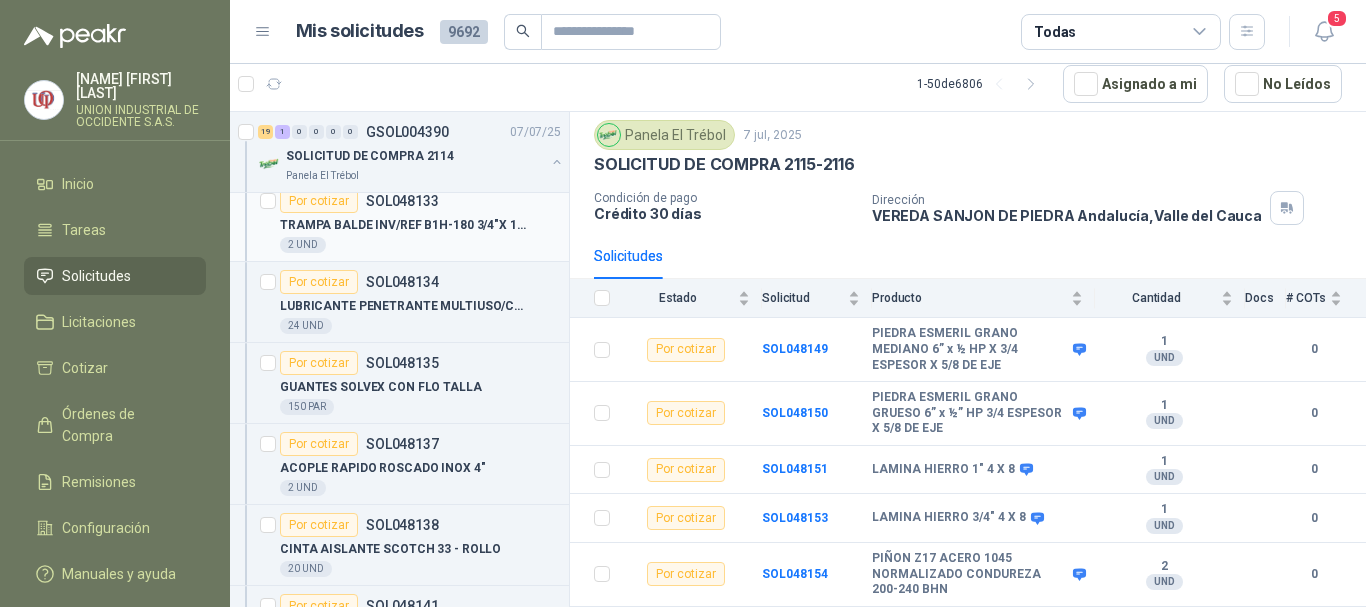 click on "TRAMPA BALDE INV/REF B1H-180 3/4"X 180P" at bounding box center [404, 225] 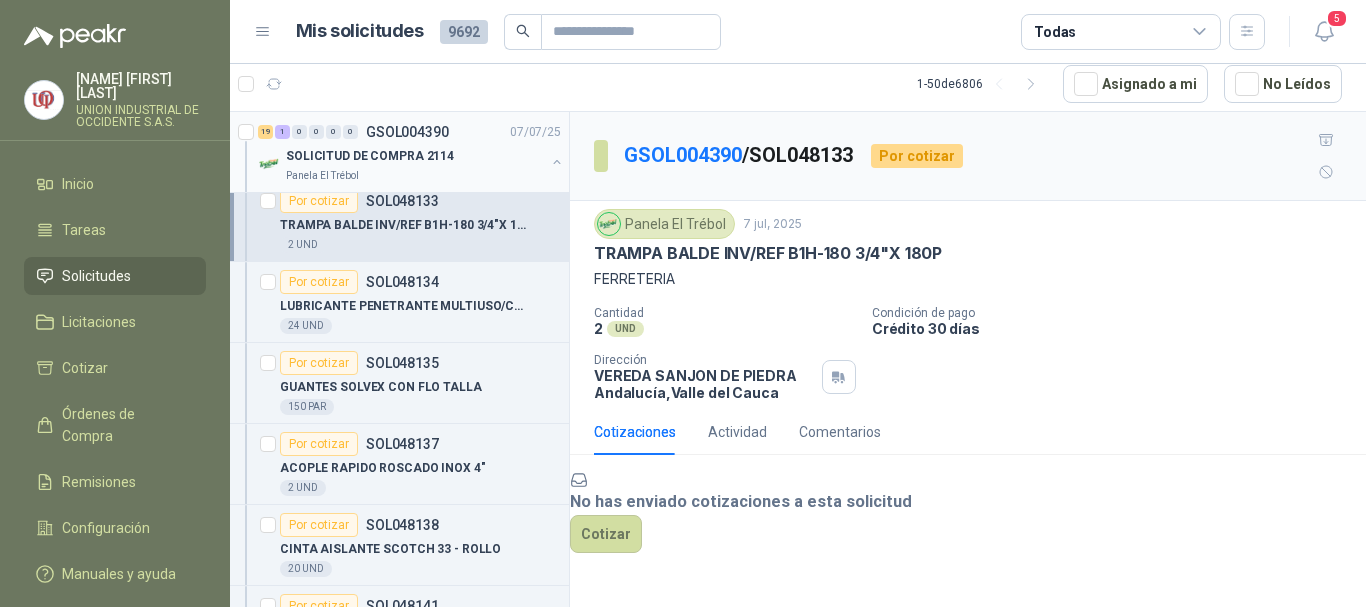 scroll, scrollTop: 0, scrollLeft: 0, axis: both 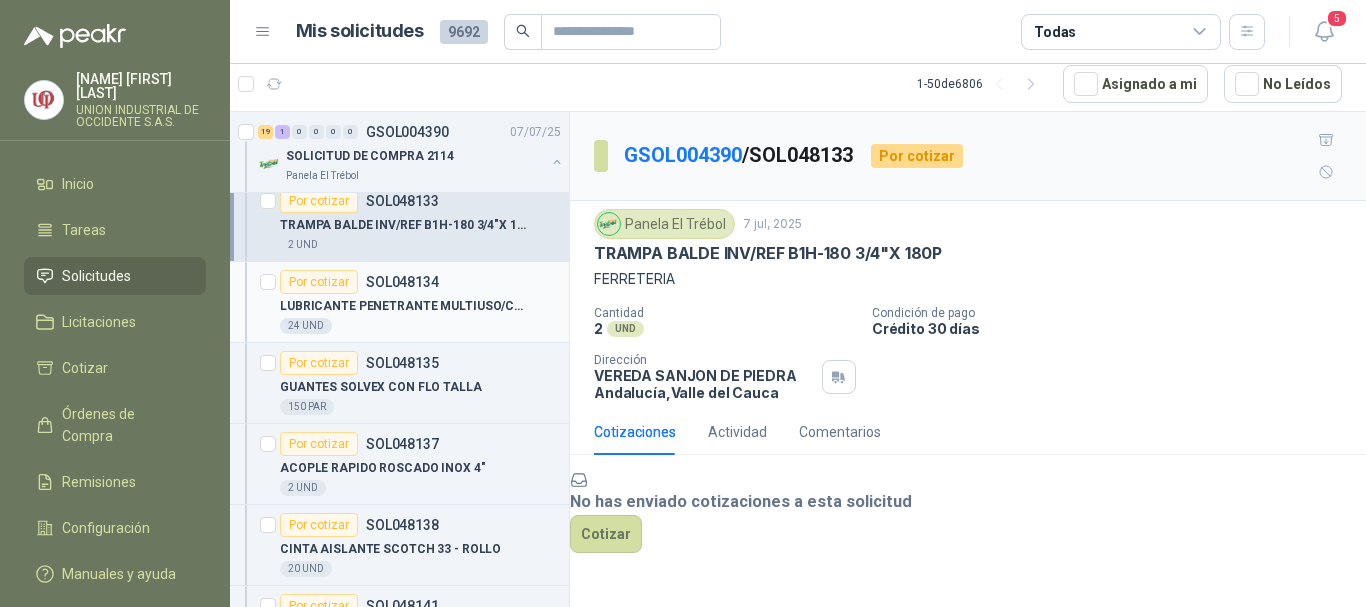 click on "LUBRICANTE PENETRANTE MULTIUSO/CRC 3-36" at bounding box center (404, 306) 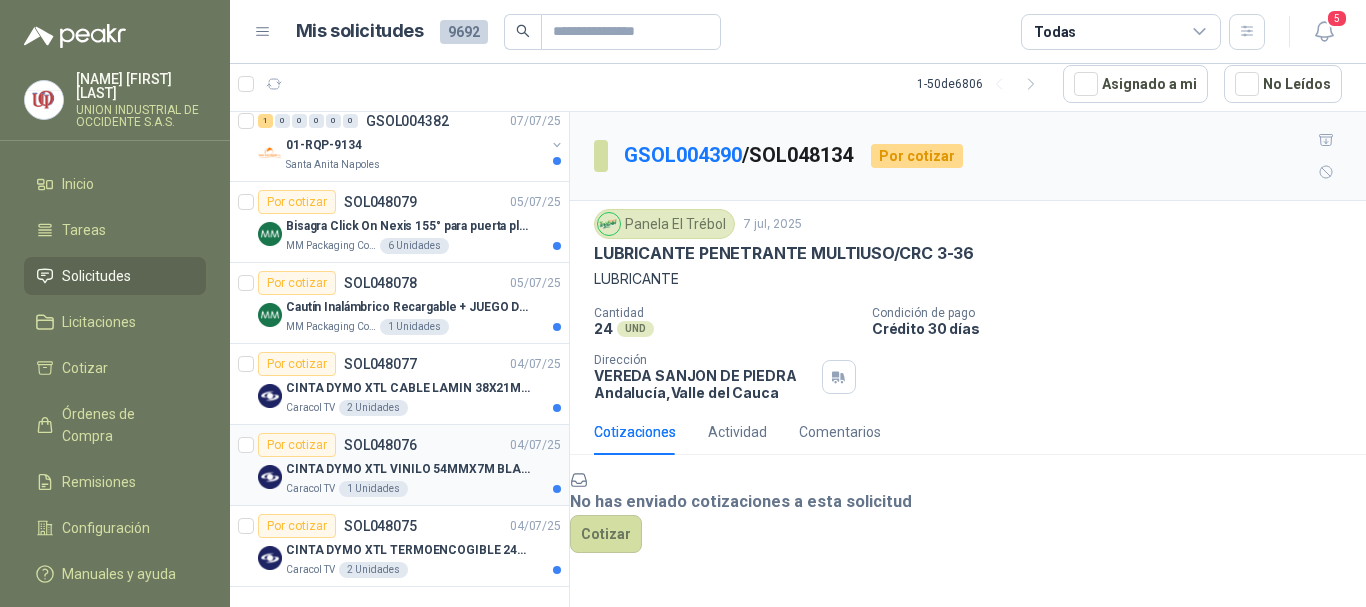 scroll, scrollTop: 5624, scrollLeft: 0, axis: vertical 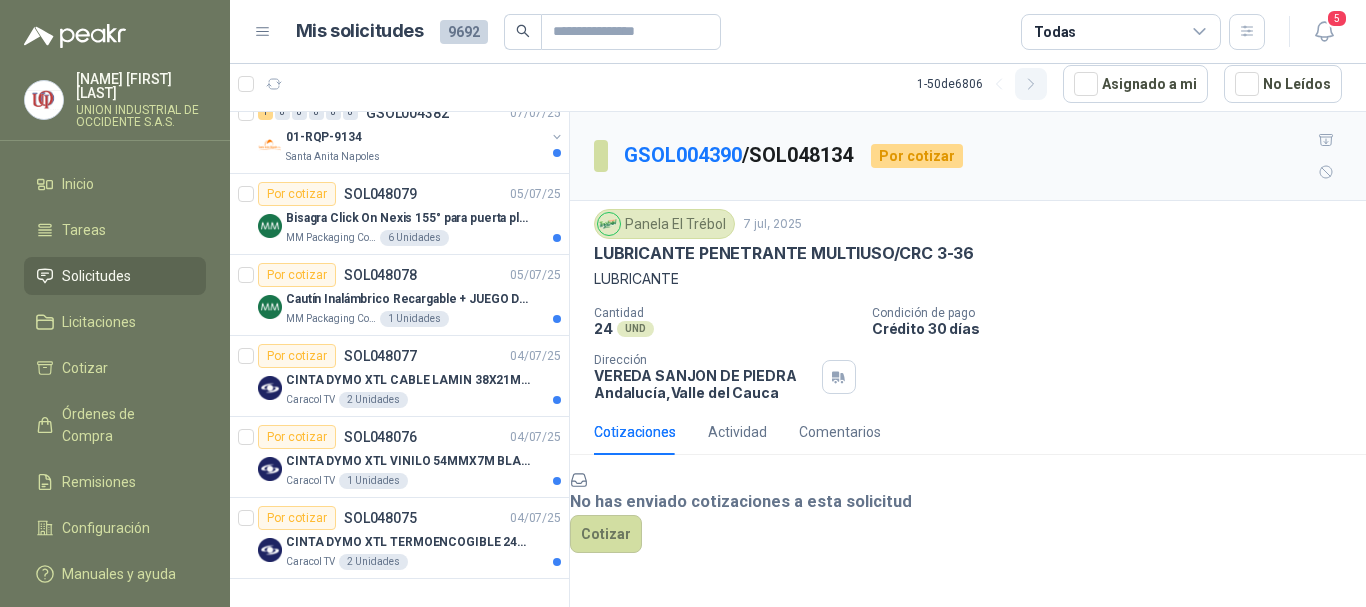 click at bounding box center [999, 84] 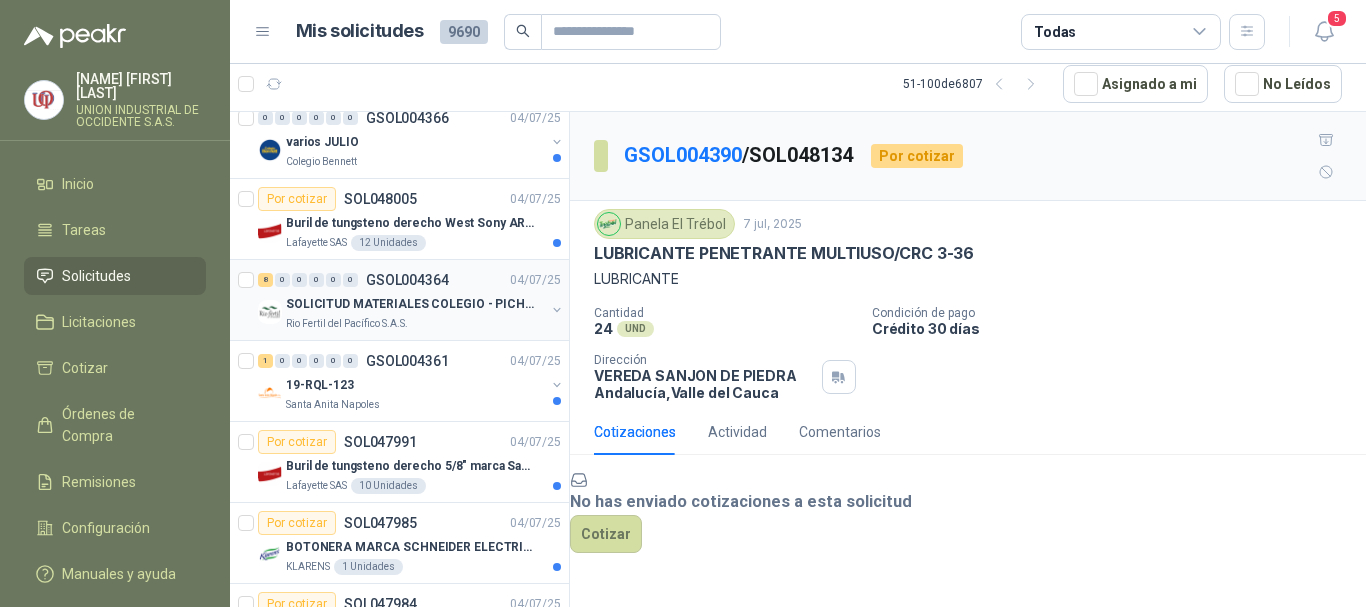 scroll, scrollTop: 600, scrollLeft: 0, axis: vertical 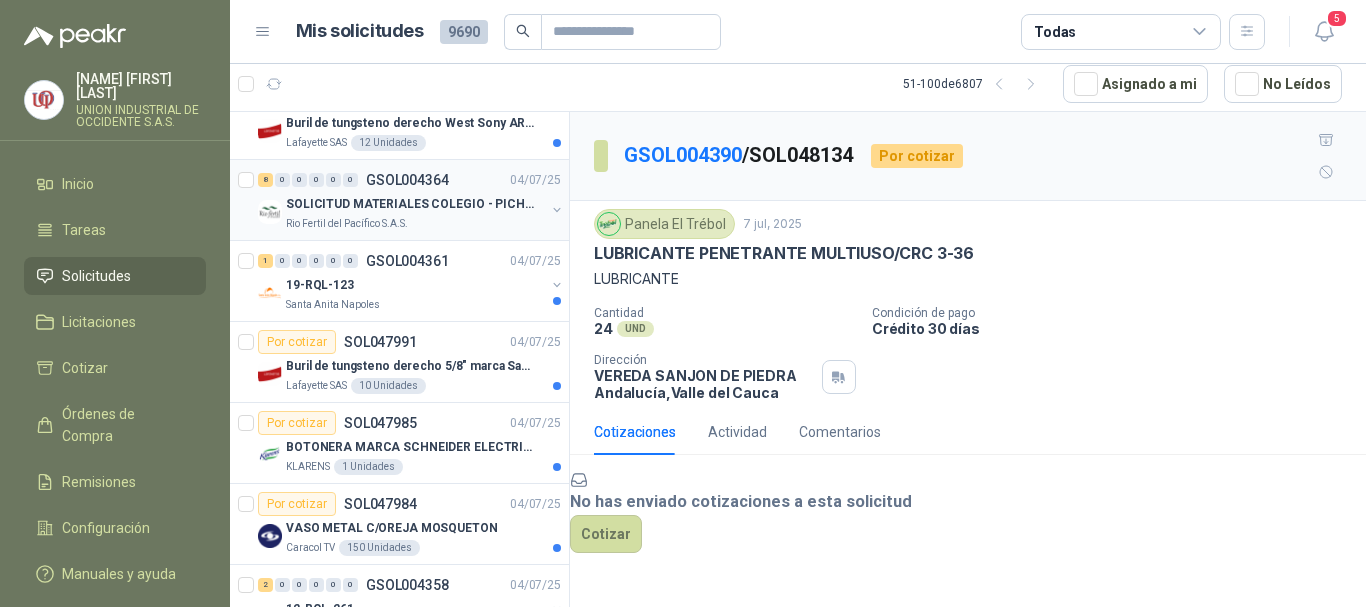 click on "SOLICITUD MATERIALES COLEGIO - PICHINDE" at bounding box center [410, 204] 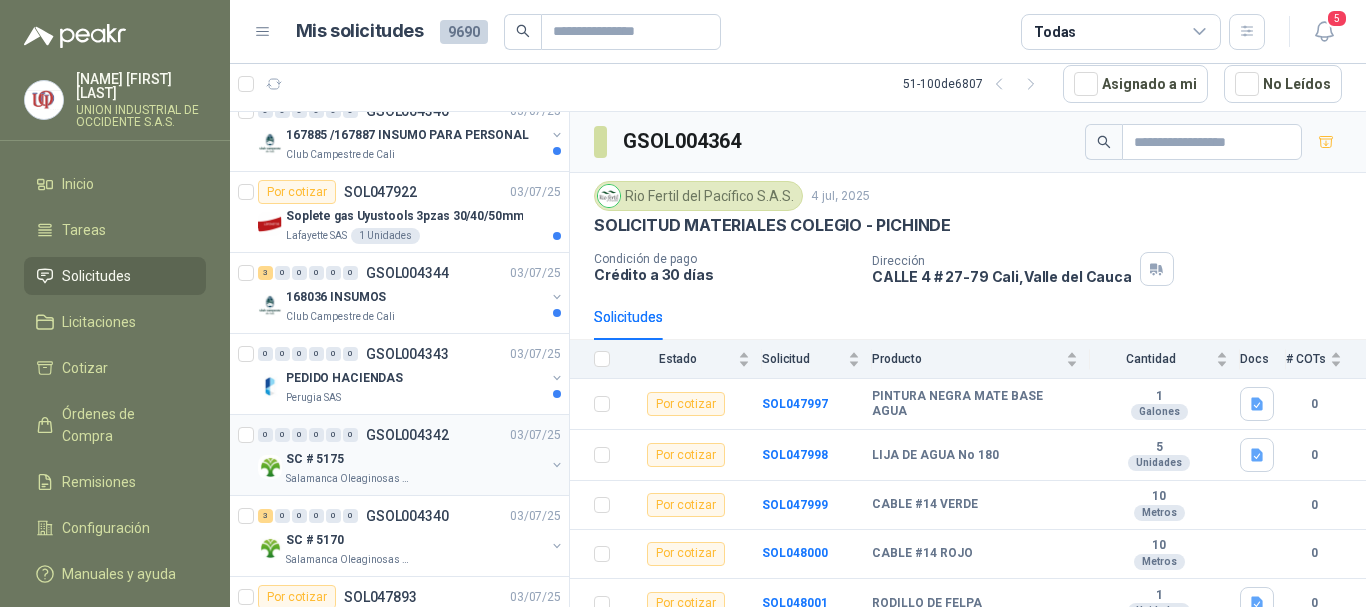 scroll, scrollTop: 2000, scrollLeft: 0, axis: vertical 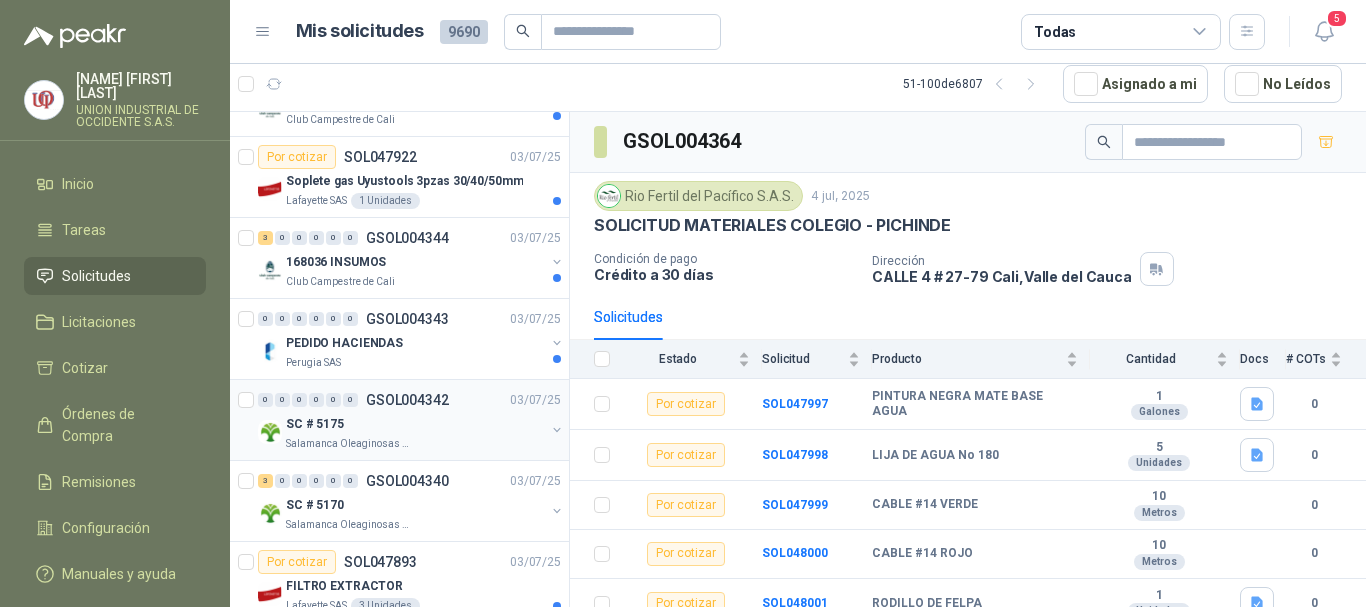 click on "Salamanca Oleaginosas SAS" at bounding box center (349, 444) 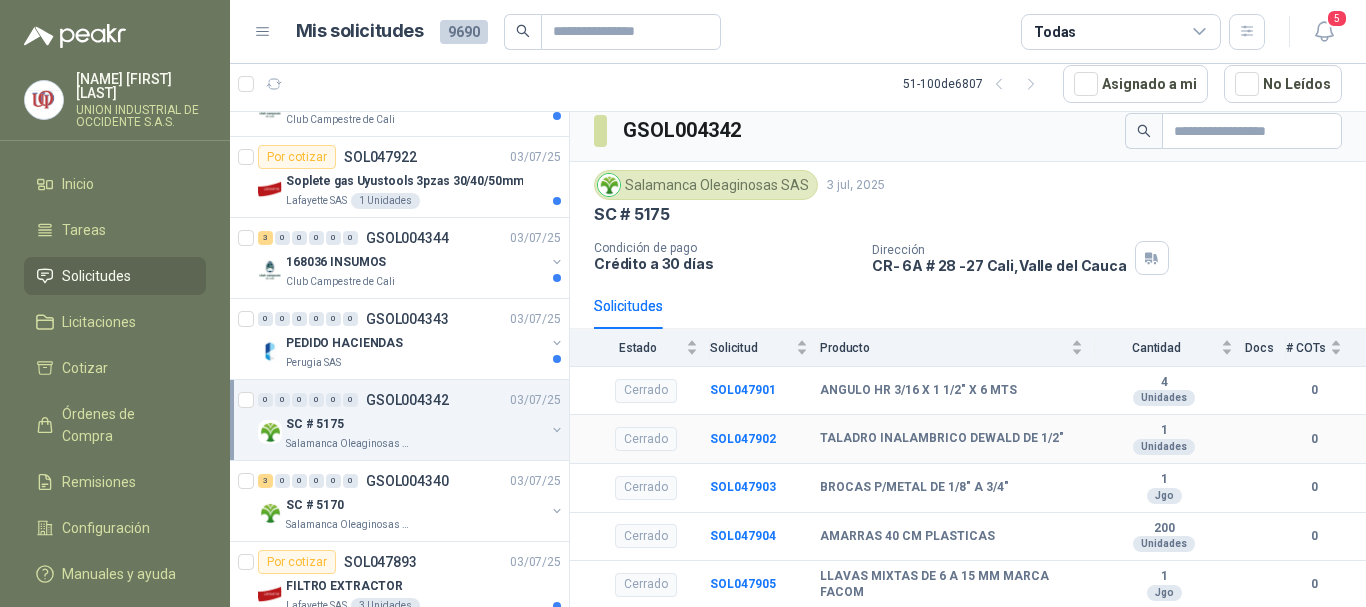 scroll, scrollTop: 14, scrollLeft: 0, axis: vertical 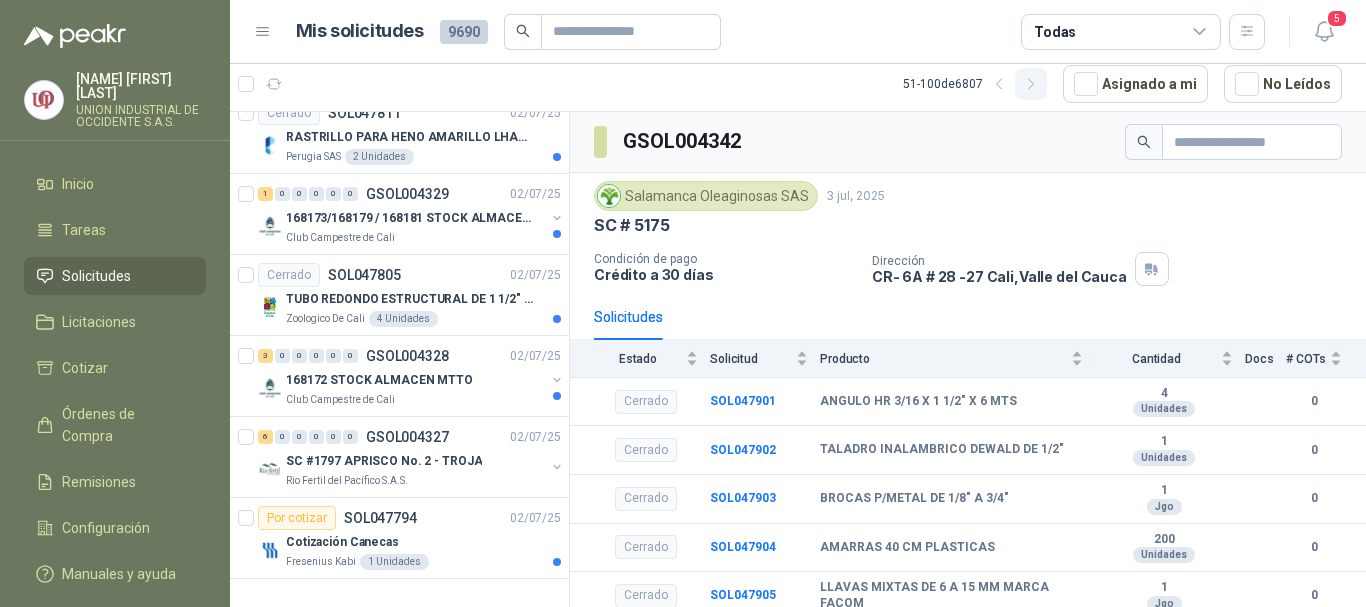 click at bounding box center (999, 84) 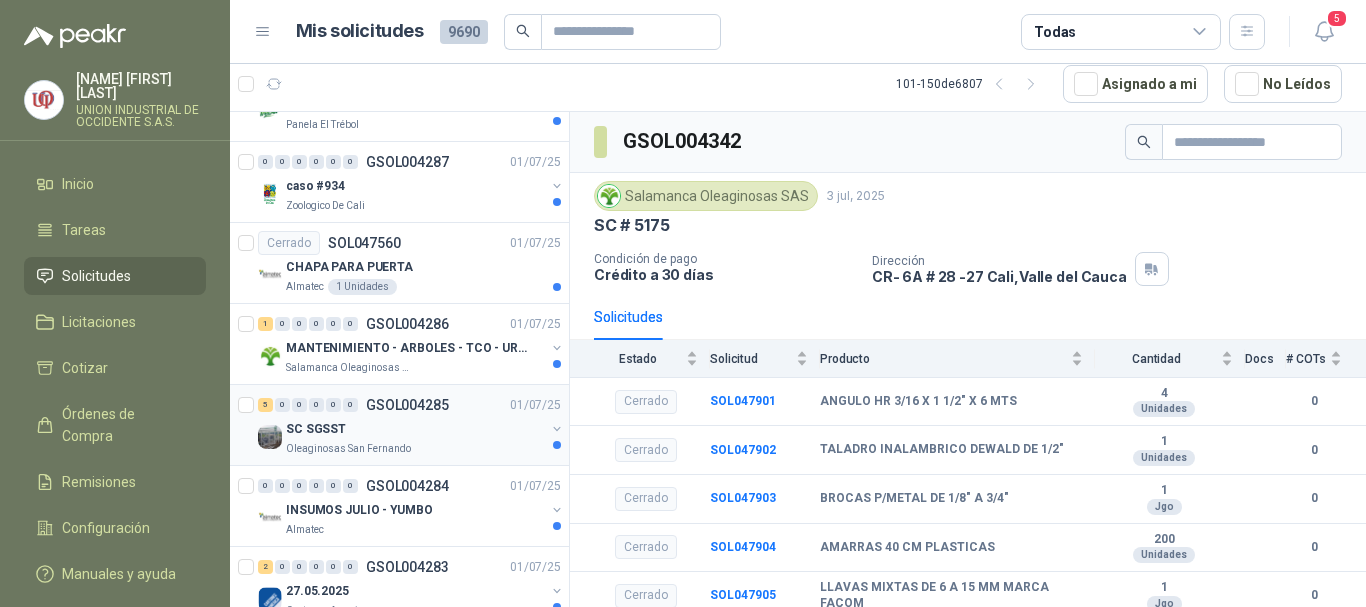 scroll, scrollTop: 2999, scrollLeft: 0, axis: vertical 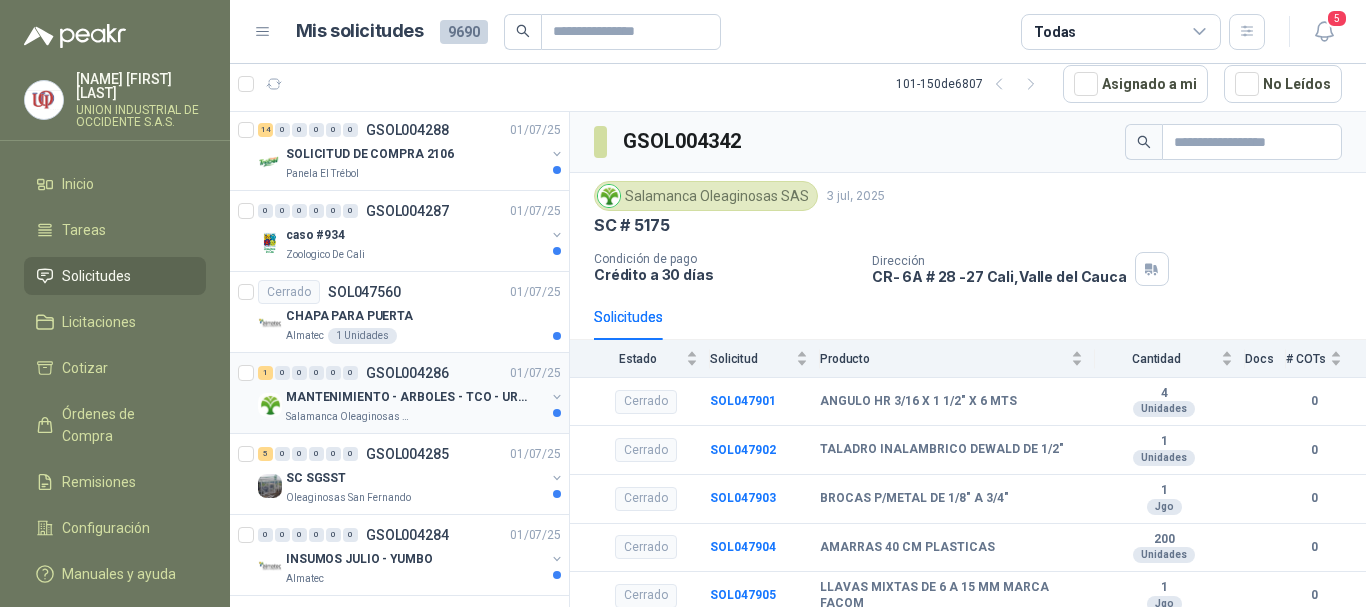 click on "MANTENIMIENTO - ARBOLES  - TCO - URGENTE" at bounding box center [410, 397] 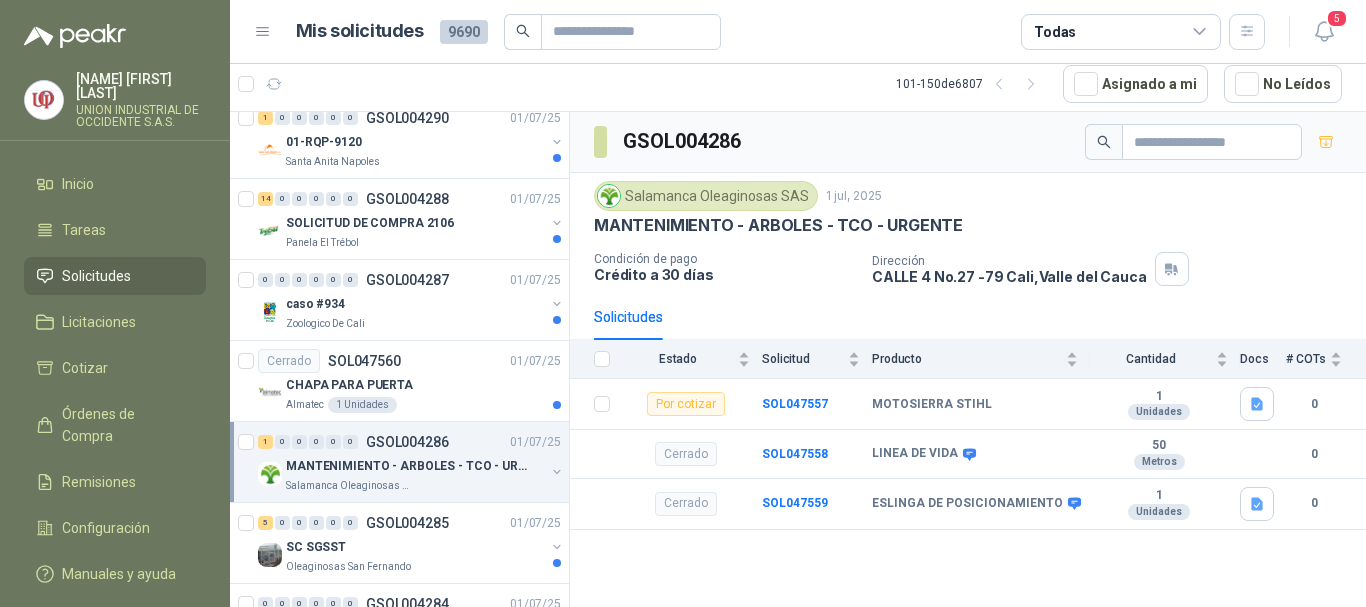 scroll, scrollTop: 2799, scrollLeft: 0, axis: vertical 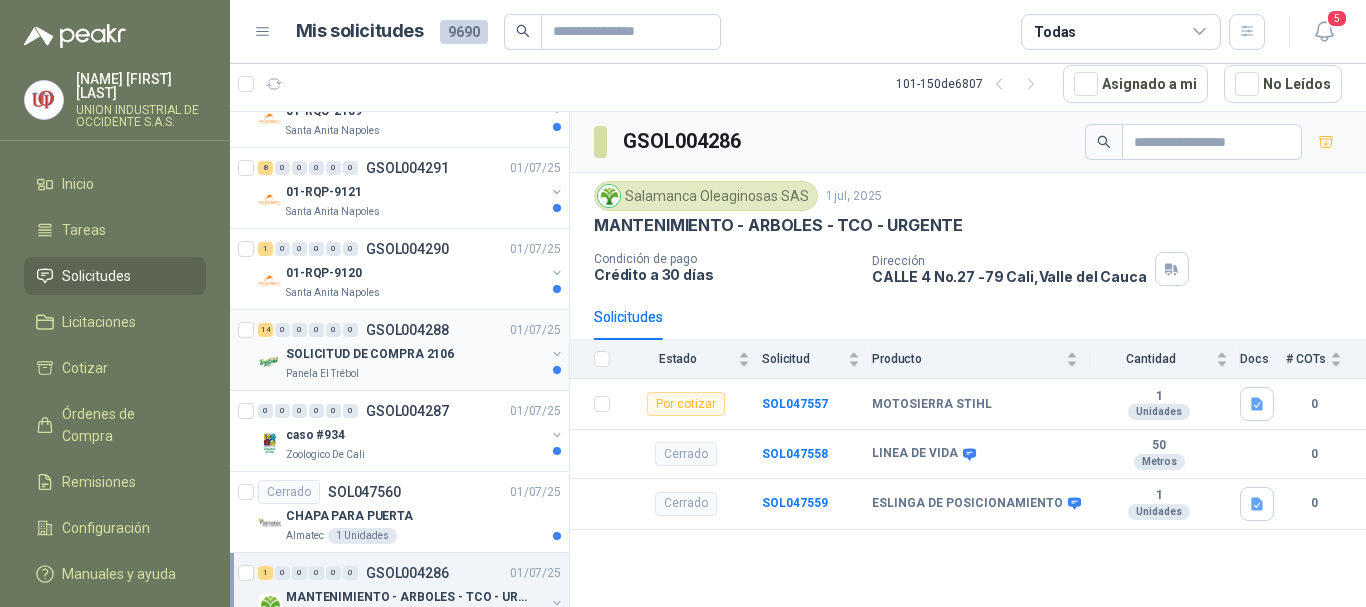 click on "SOLICITUD DE COMPRA 2106" at bounding box center [370, 354] 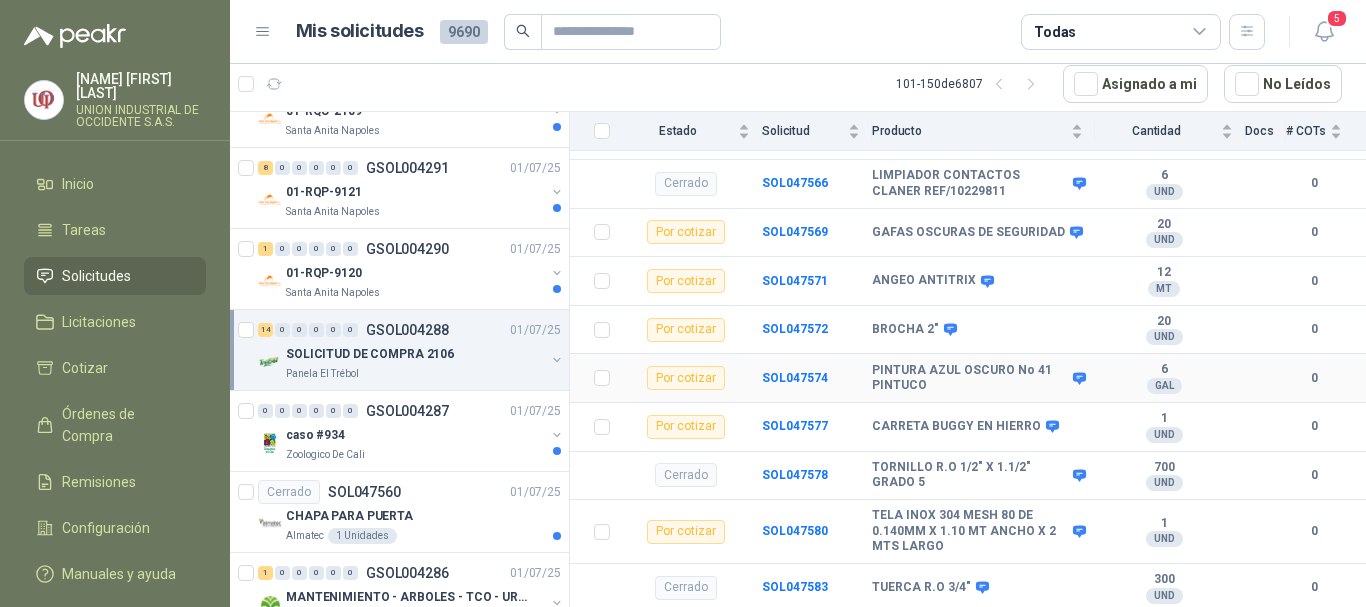 scroll, scrollTop: 400, scrollLeft: 0, axis: vertical 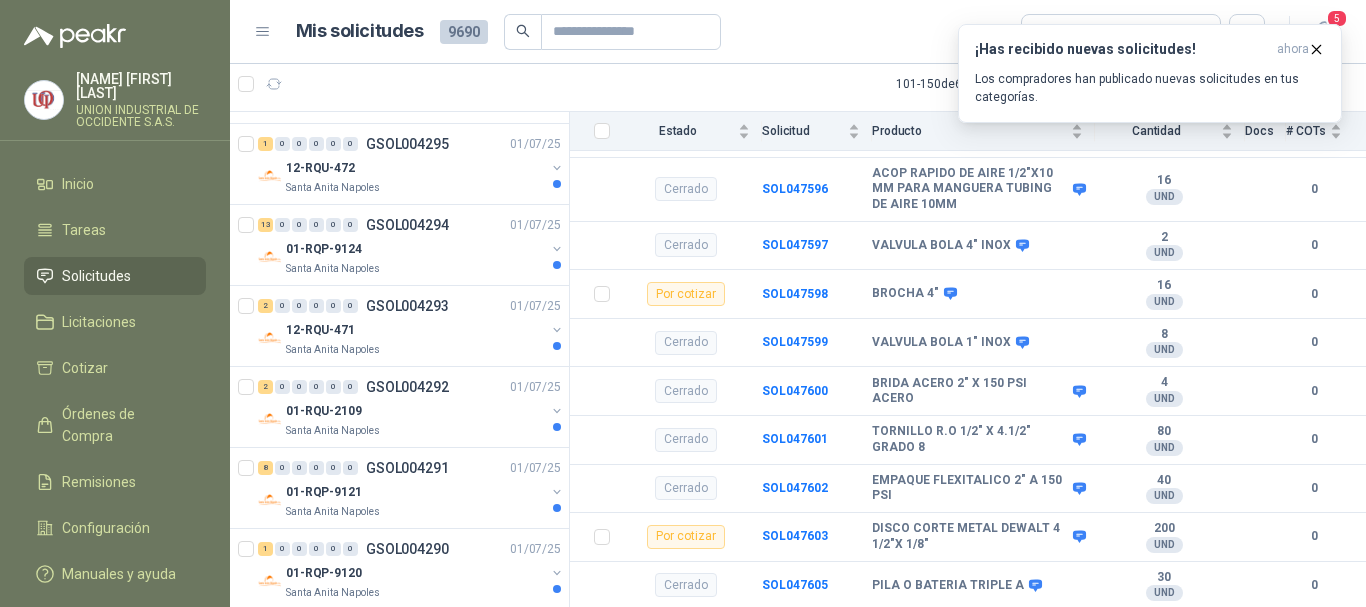 click on "Solicitudes" at bounding box center [96, 276] 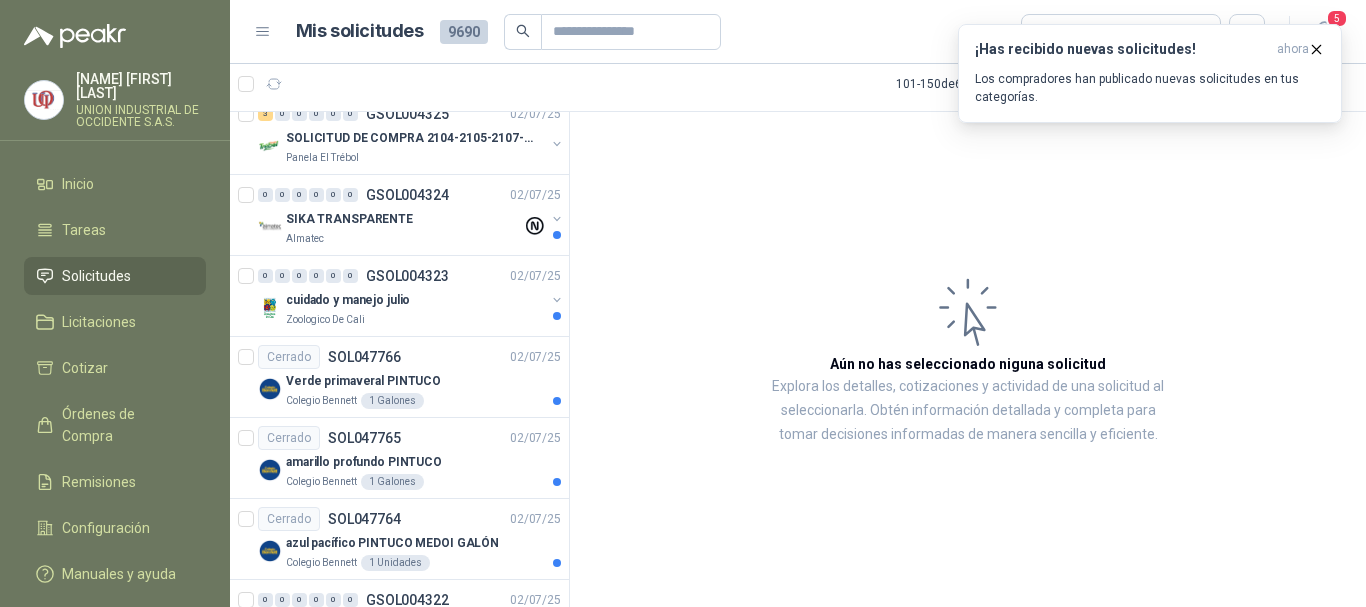 scroll, scrollTop: 0, scrollLeft: 0, axis: both 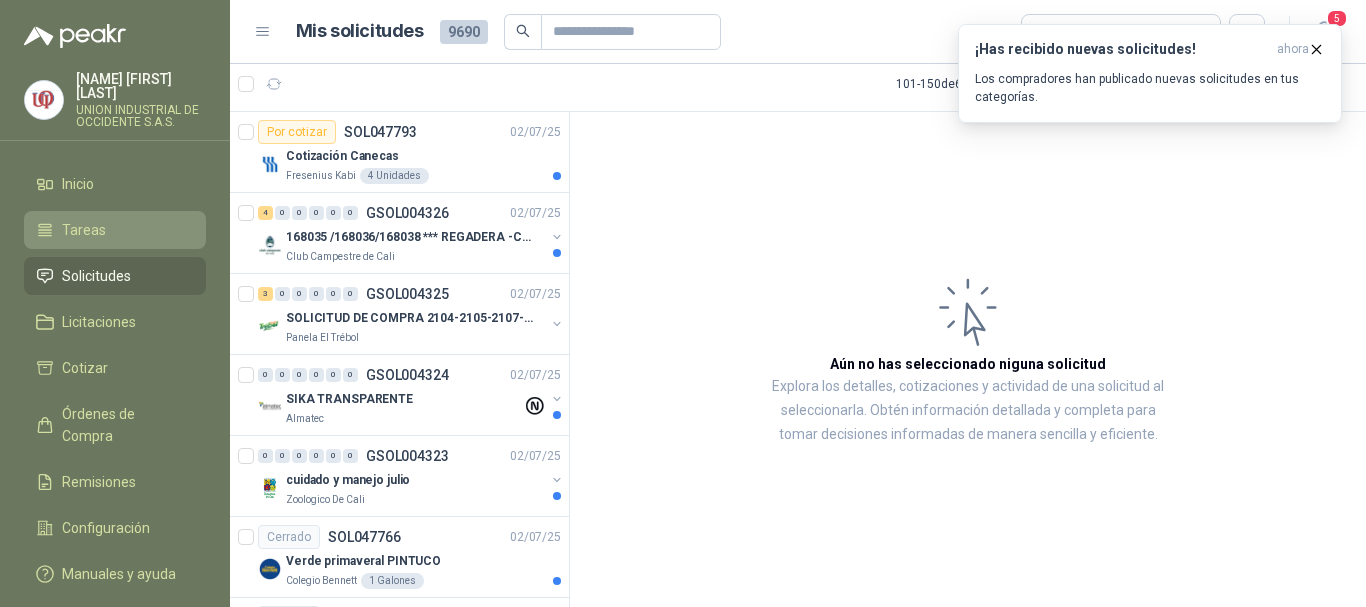 click on "Tareas" at bounding box center (84, 230) 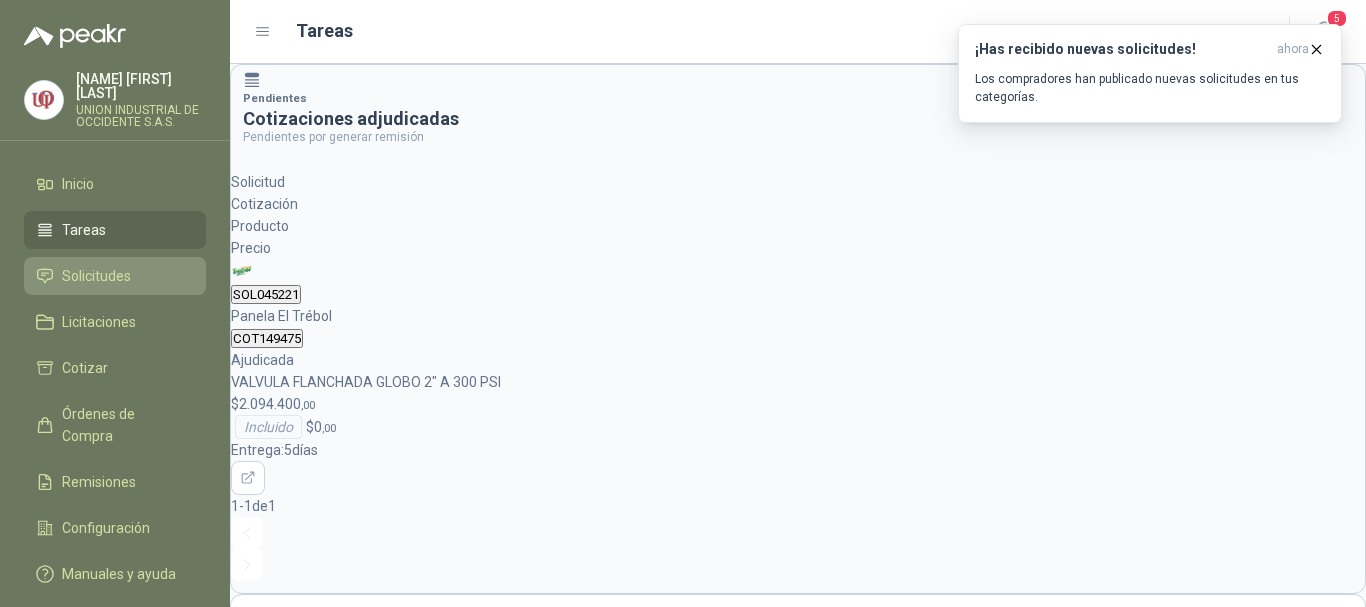 click on "Solicitudes" at bounding box center [96, 276] 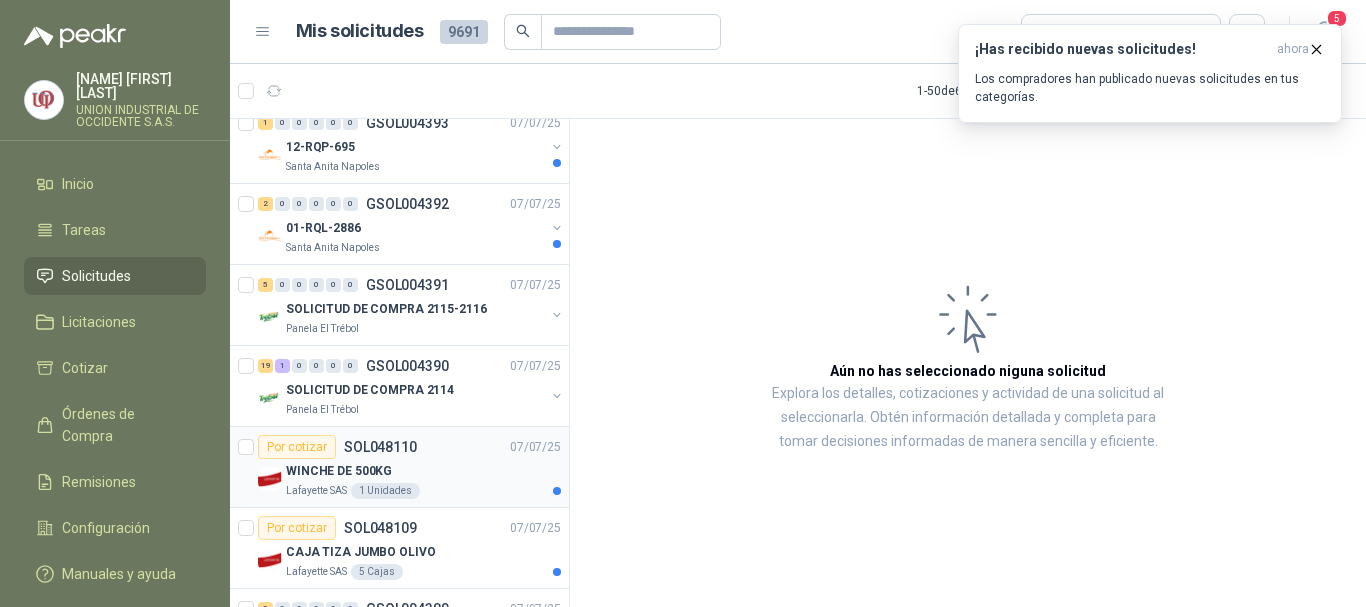 scroll, scrollTop: 2700, scrollLeft: 0, axis: vertical 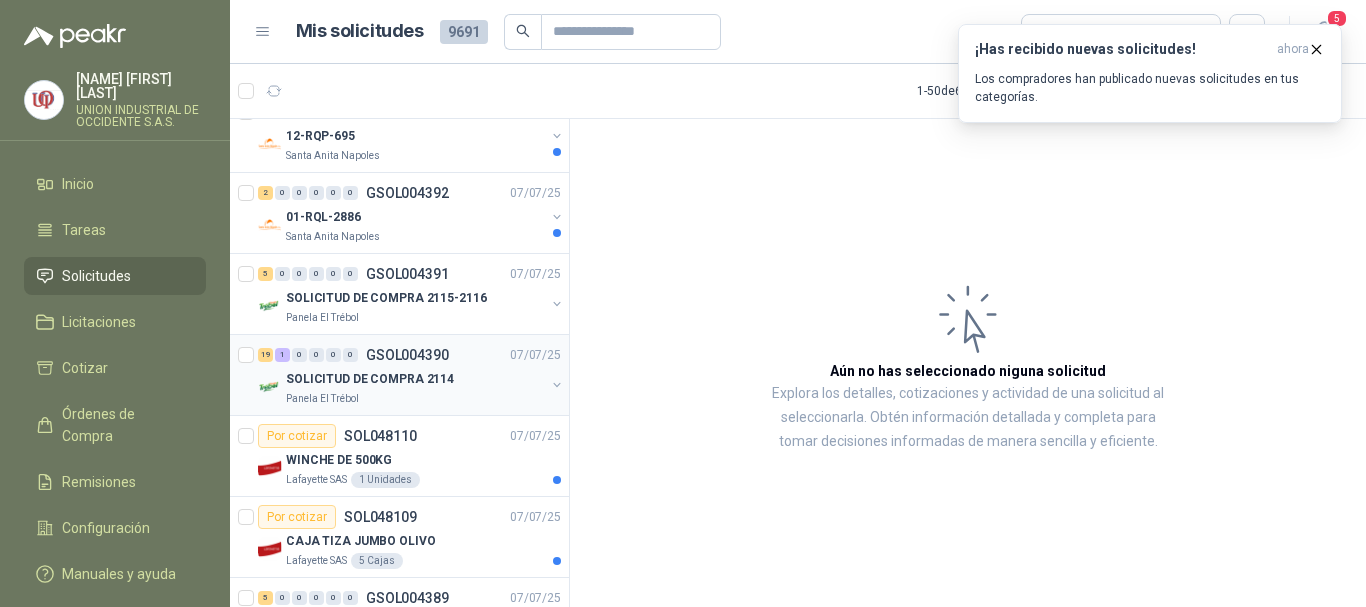click on "19   1   0   0   0   0   GSOL004390 07/07/25" at bounding box center (411, 355) 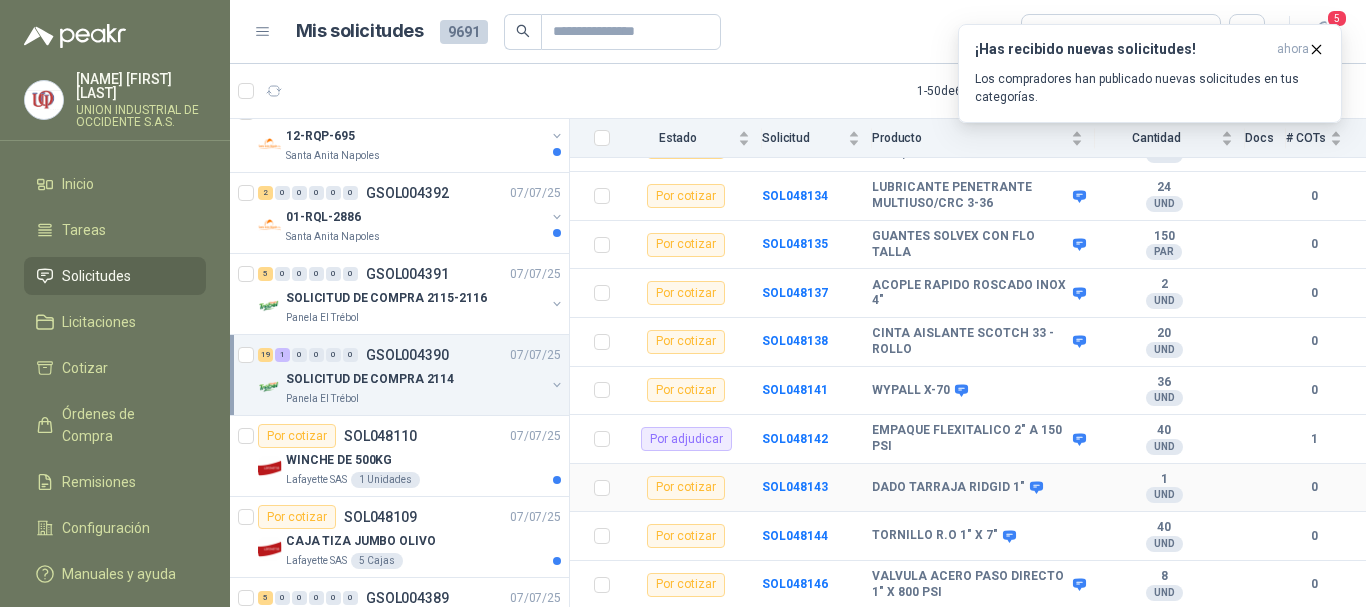 scroll, scrollTop: 744, scrollLeft: 0, axis: vertical 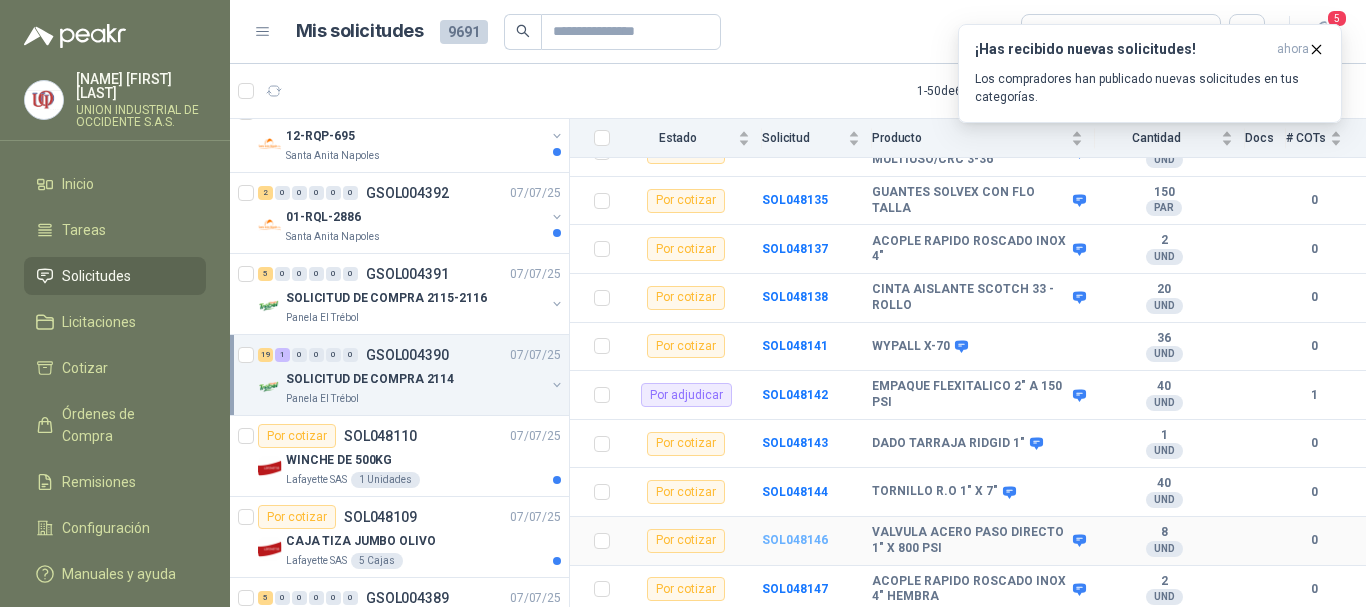click on "SOL048146" at bounding box center (795, 540) 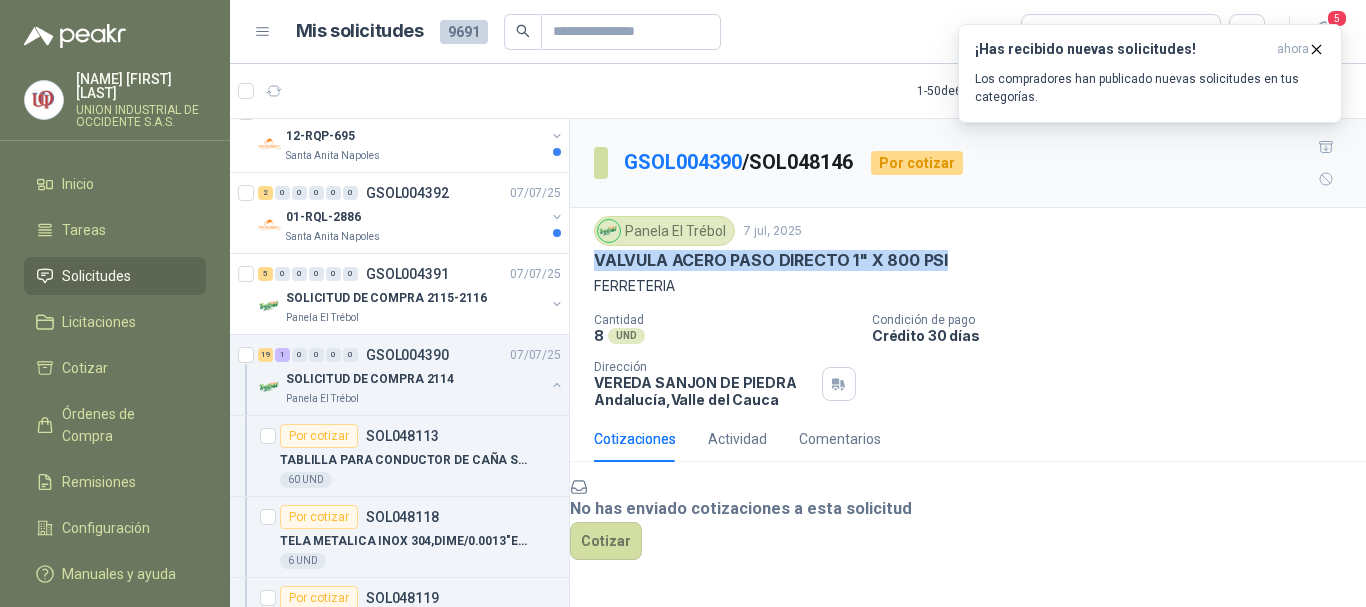 drag, startPoint x: 594, startPoint y: 227, endPoint x: 957, endPoint y: 232, distance: 363.03442 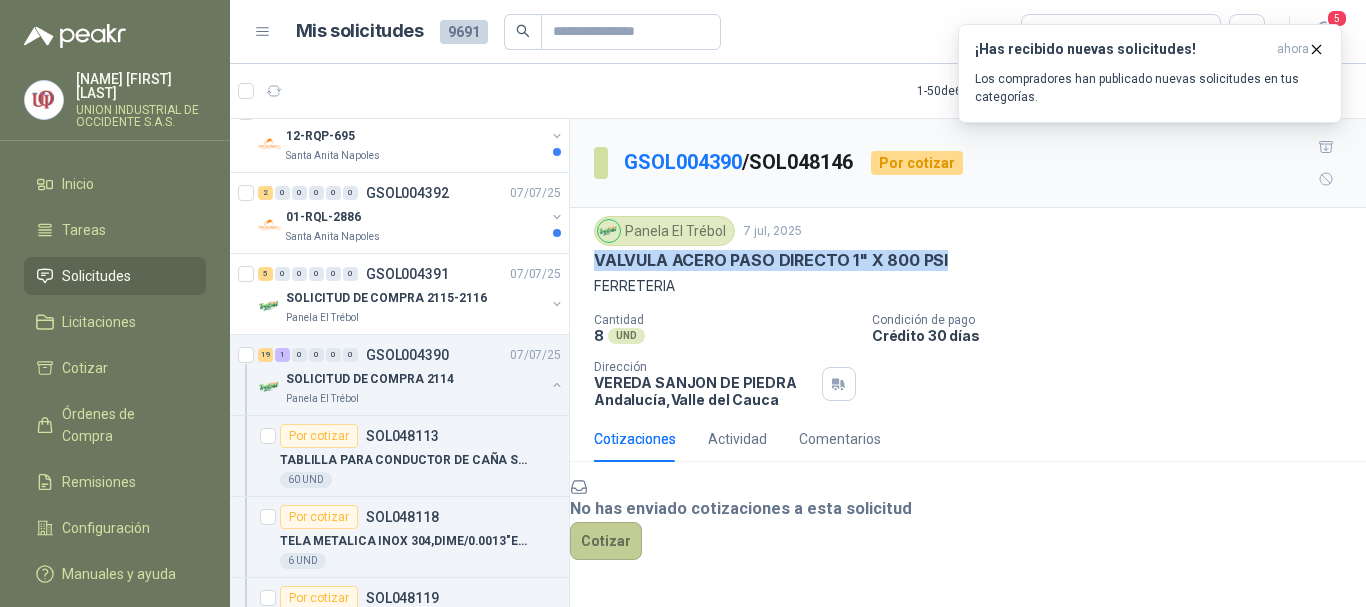 click on "Cotizar" at bounding box center (606, 541) 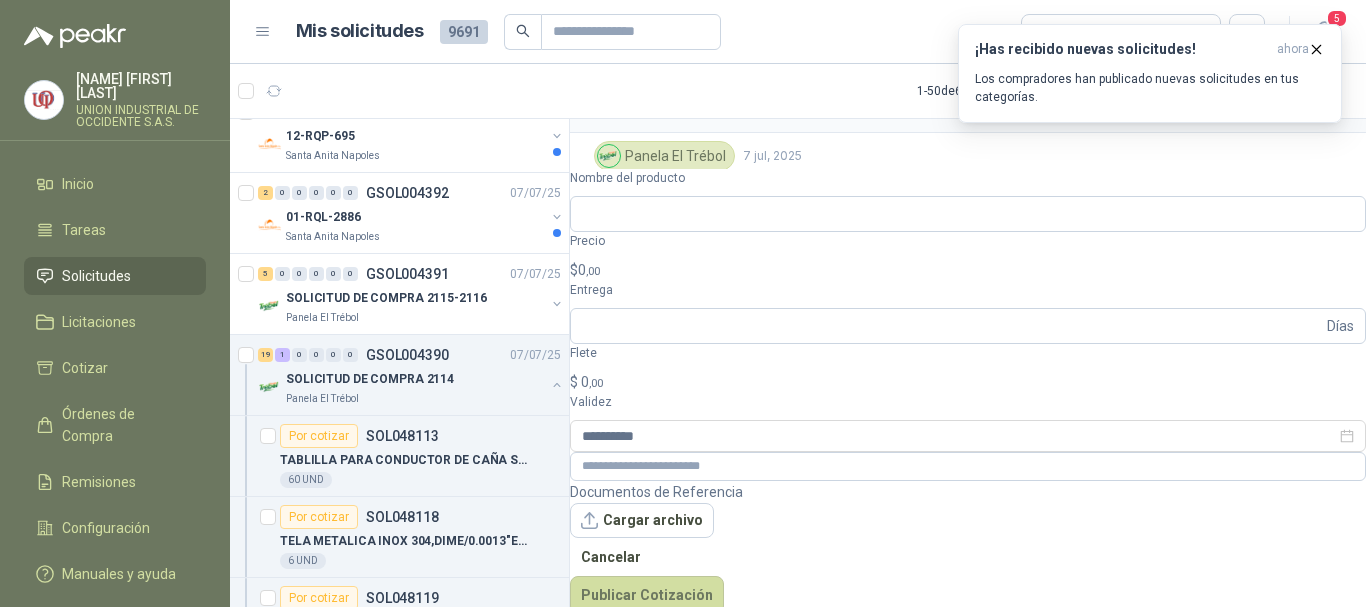 scroll, scrollTop: 74, scrollLeft: 0, axis: vertical 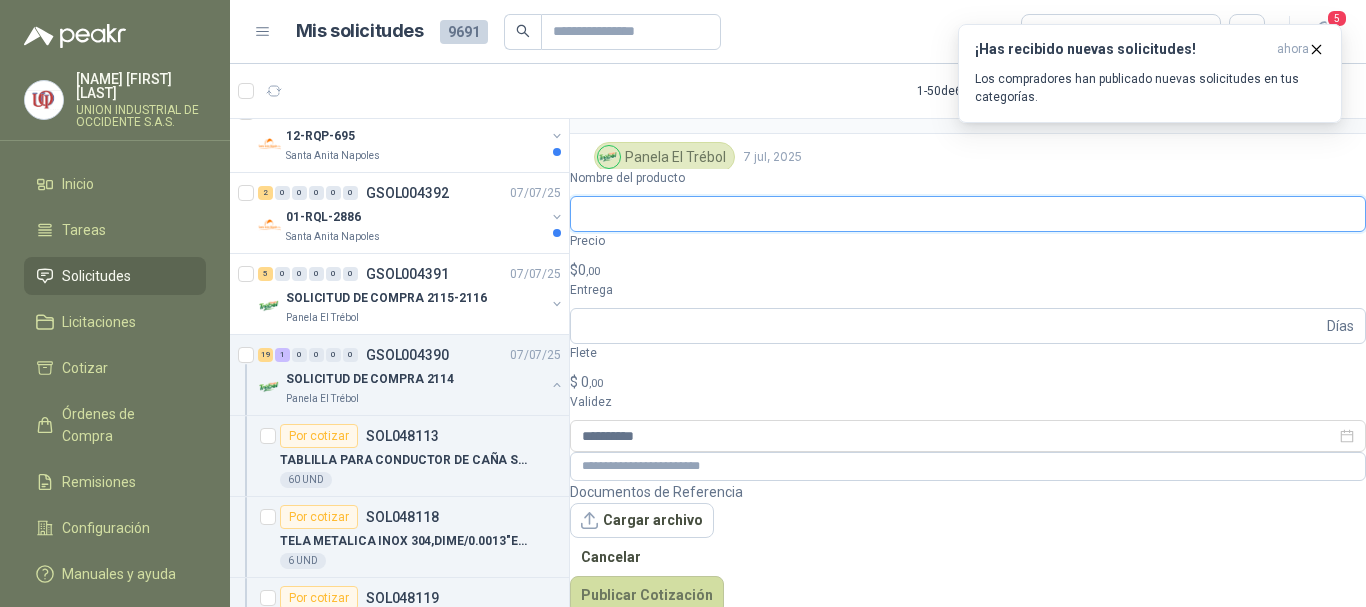 click on "Nombre del producto" at bounding box center [968, 214] 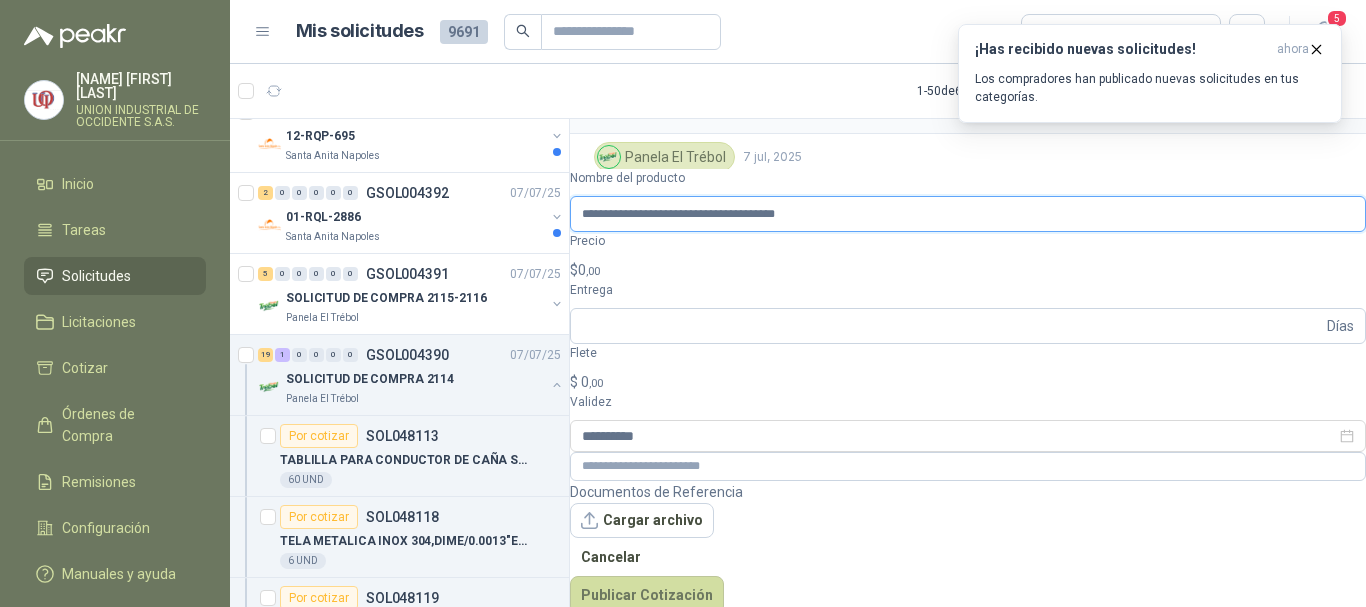 type on "**********" 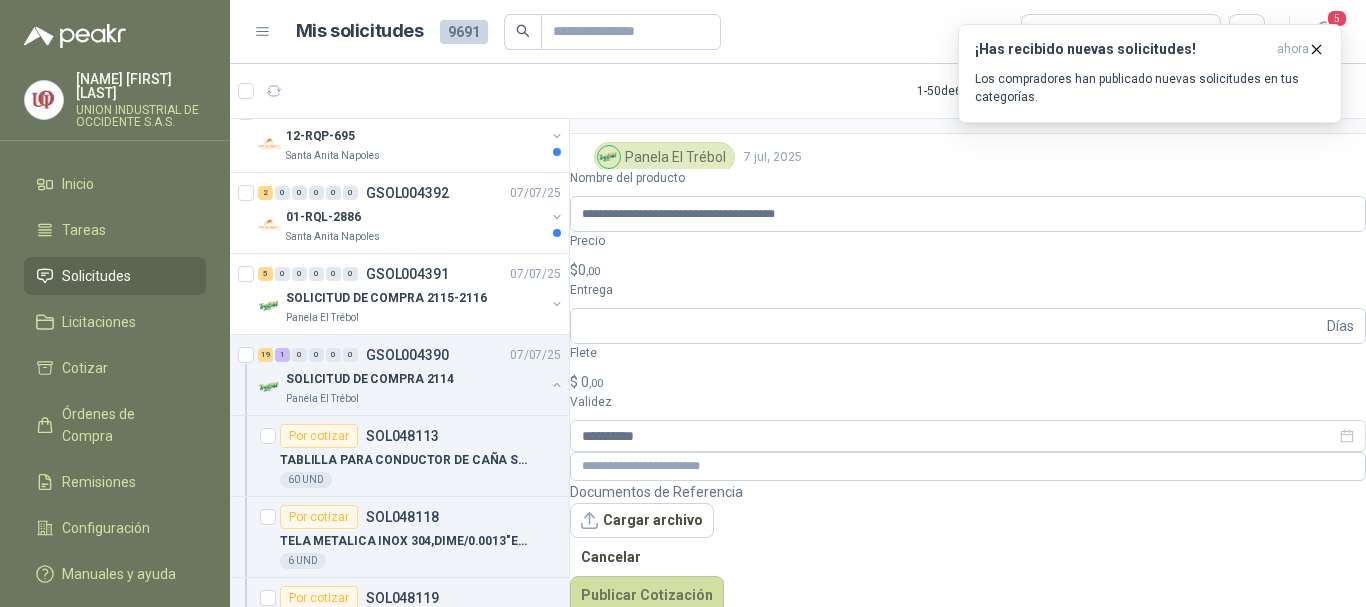 click on "$  0 ,00" at bounding box center [968, 270] 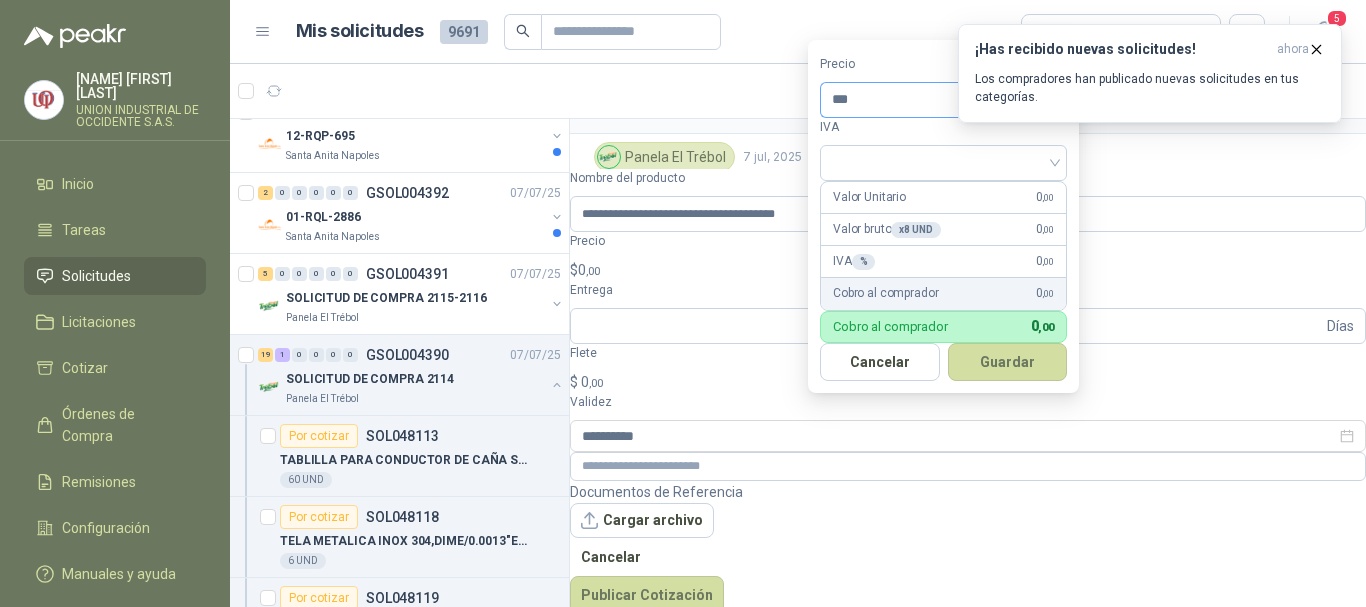 click on "***" at bounding box center [901, 100] 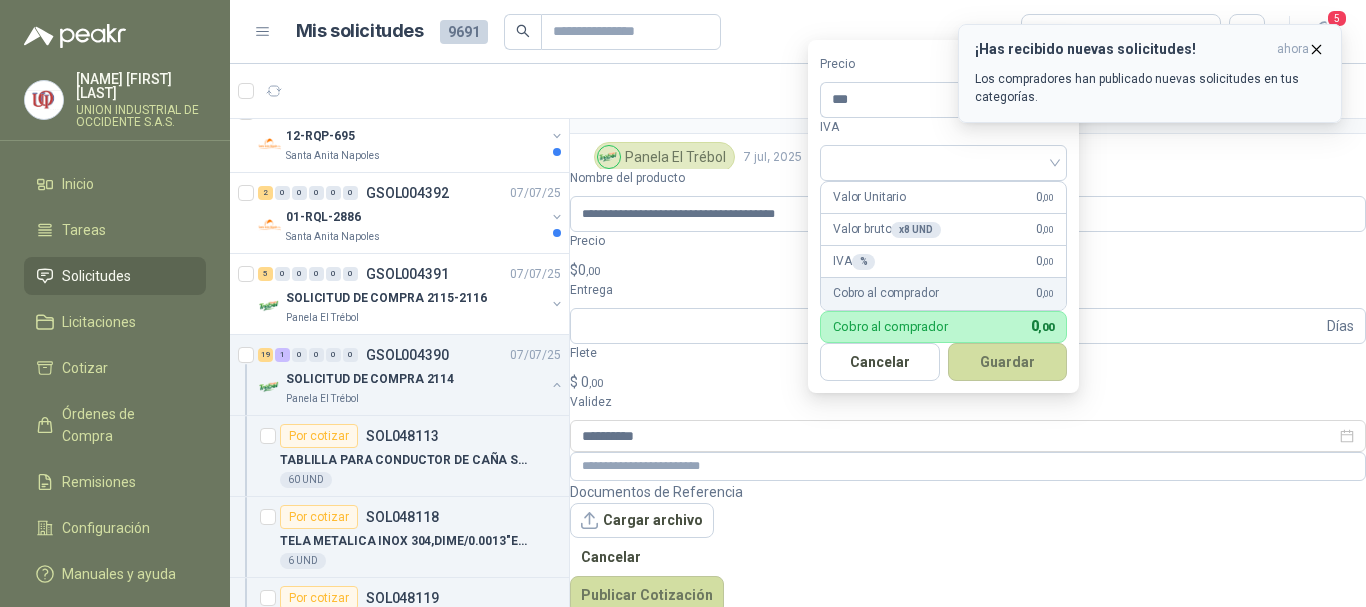 click at bounding box center [1316, 49] 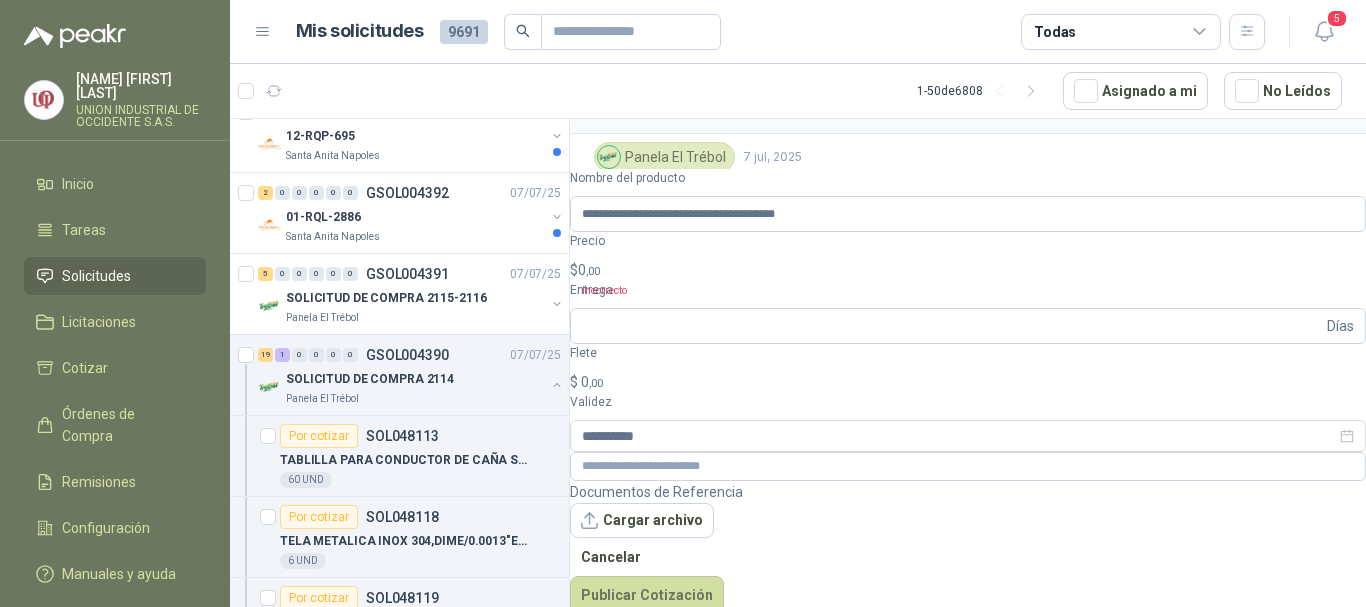 click on ",00" at bounding box center (593, 271) 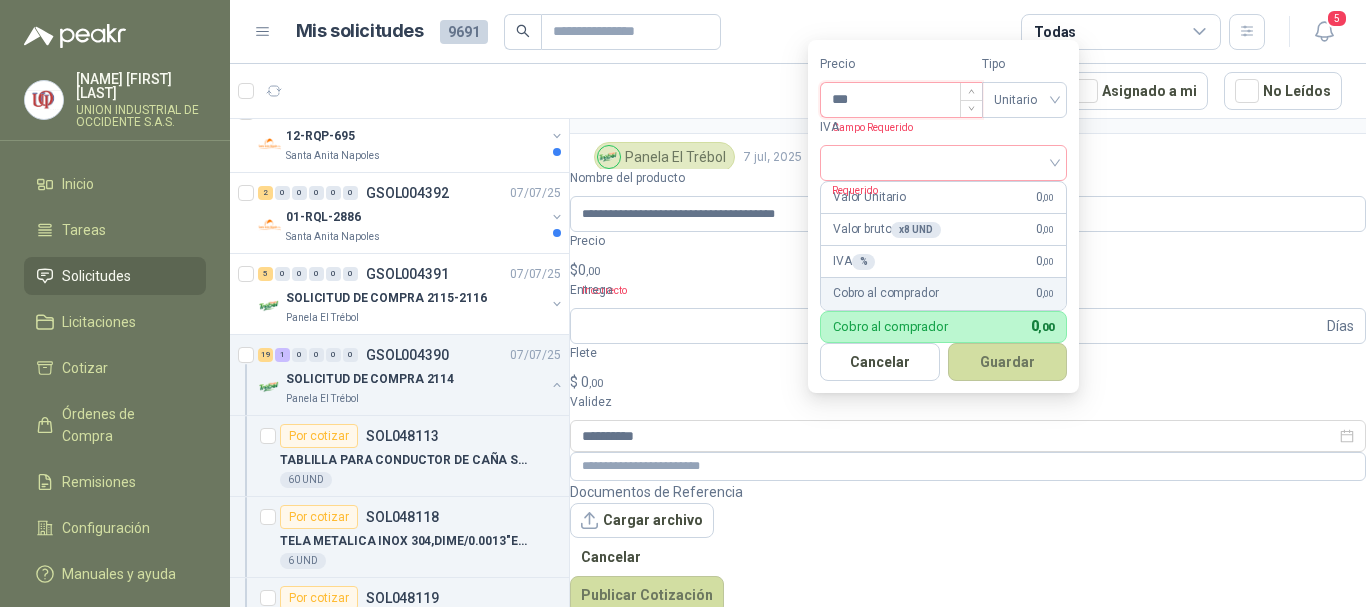 click on "***" at bounding box center [901, 100] 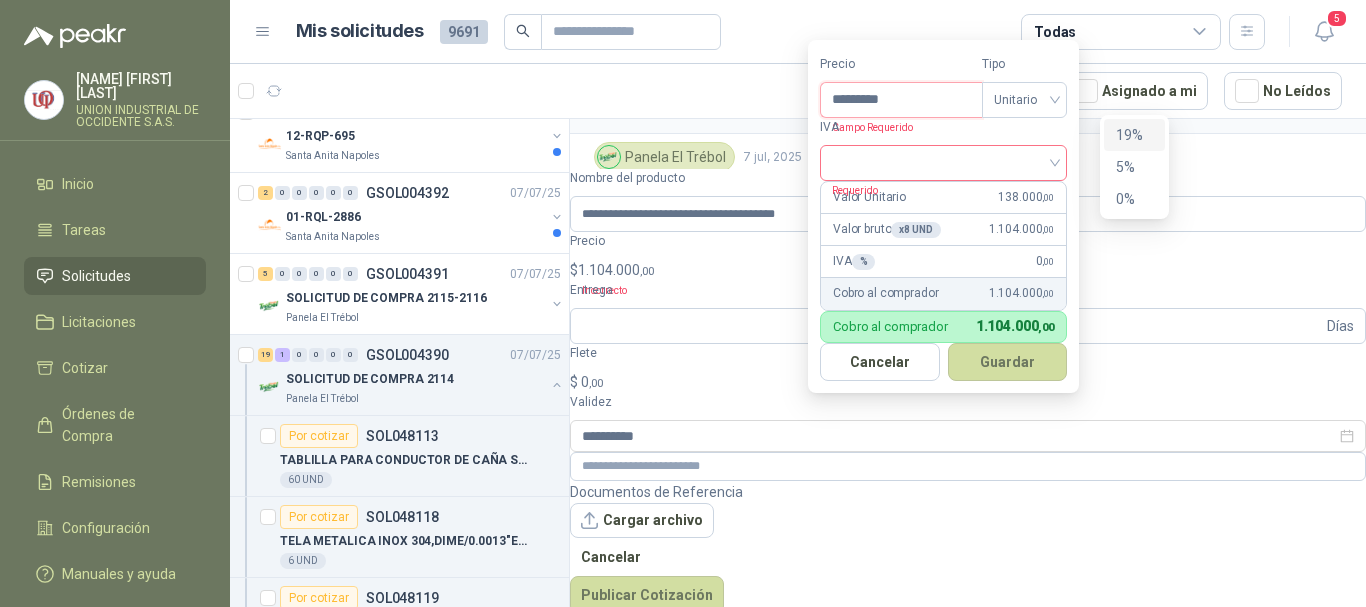 click at bounding box center [943, 163] 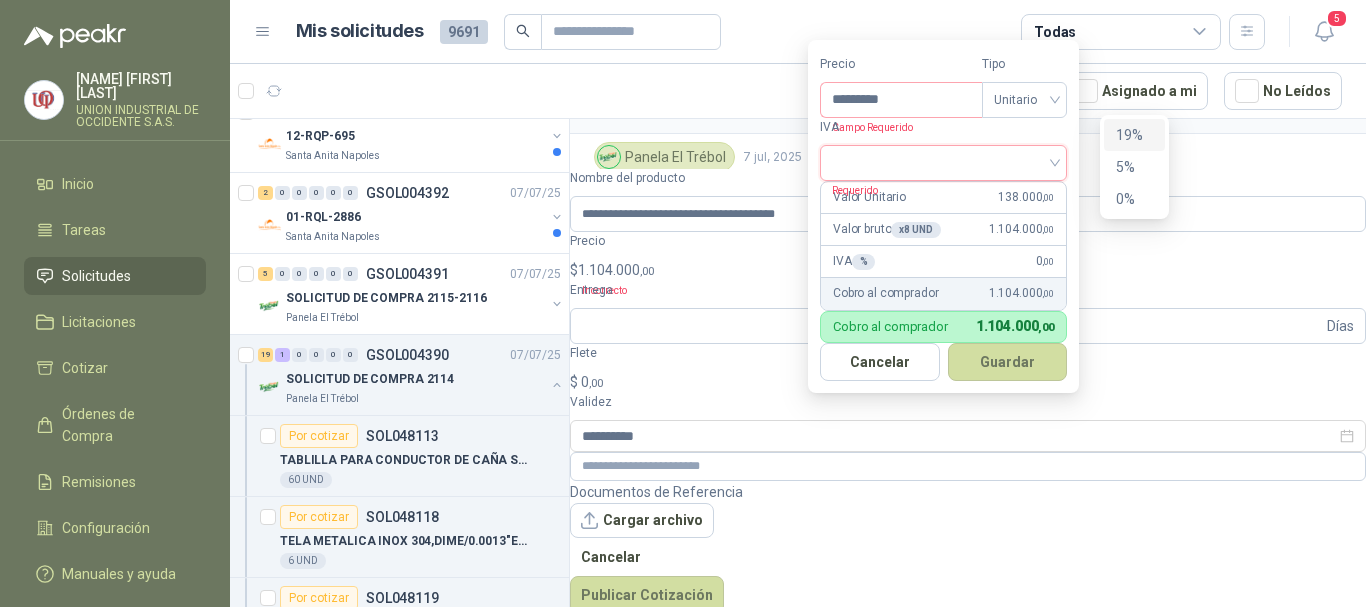 click on "19%" at bounding box center [1134, 135] 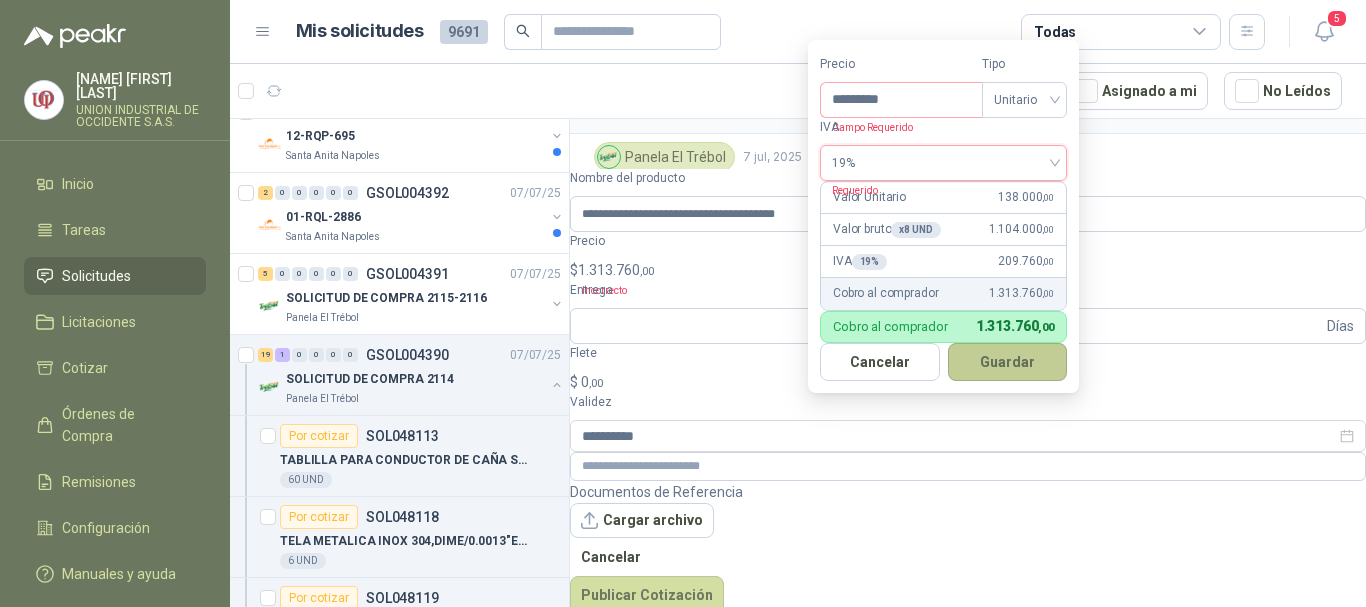 click on "Guardar" at bounding box center (1008, 362) 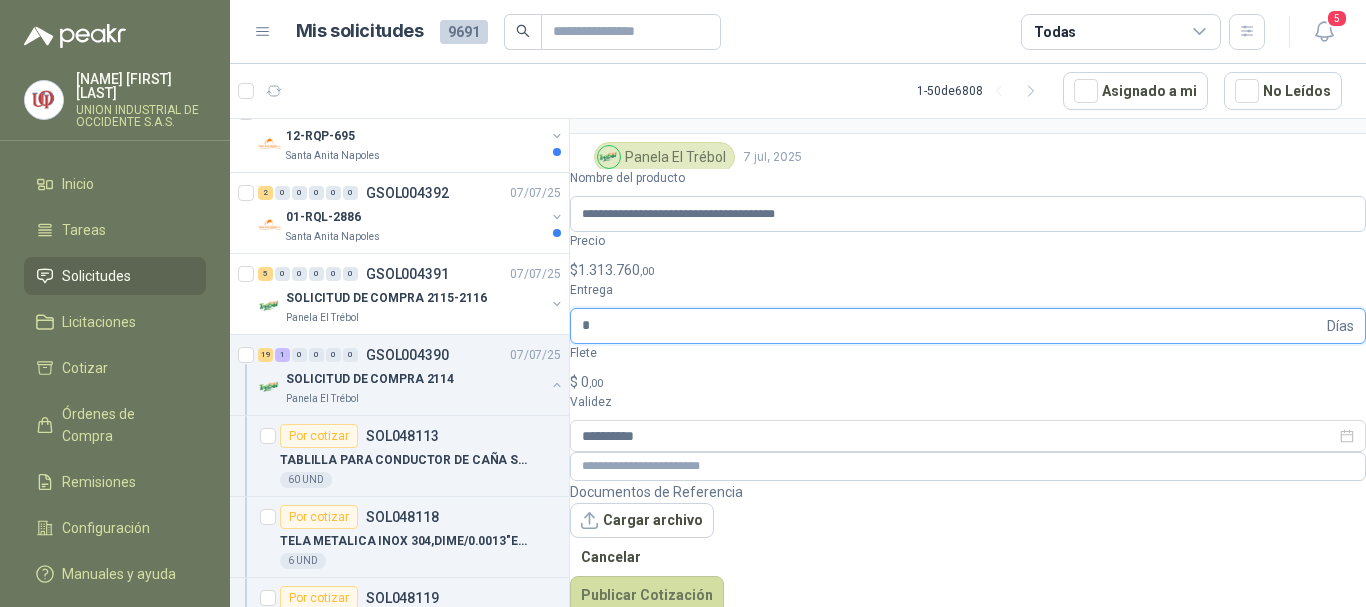 type on "*" 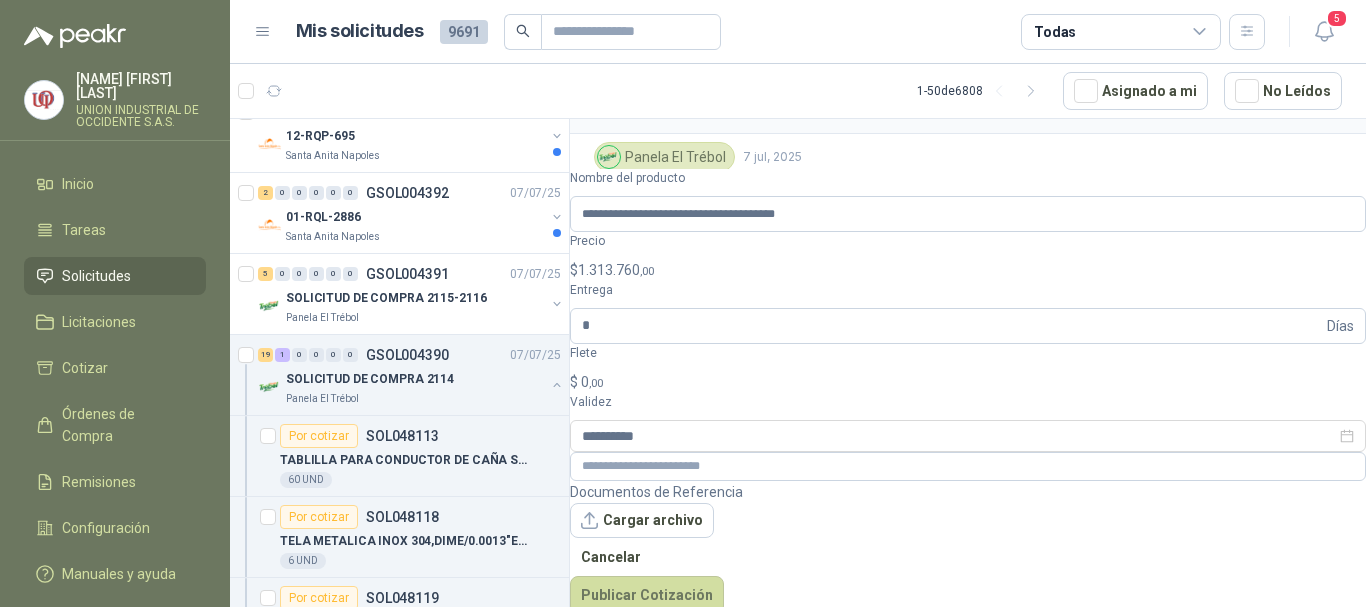 click on "$    0 ,00" at bounding box center (968, 382) 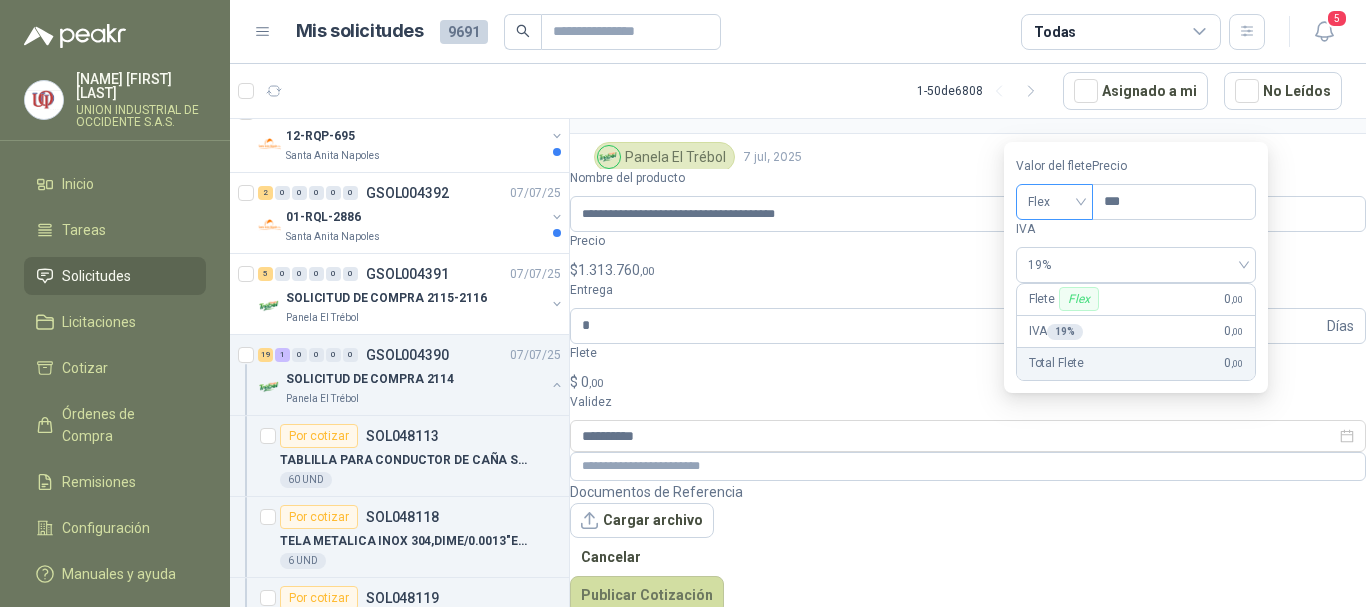 click on "Flex" at bounding box center [1054, 202] 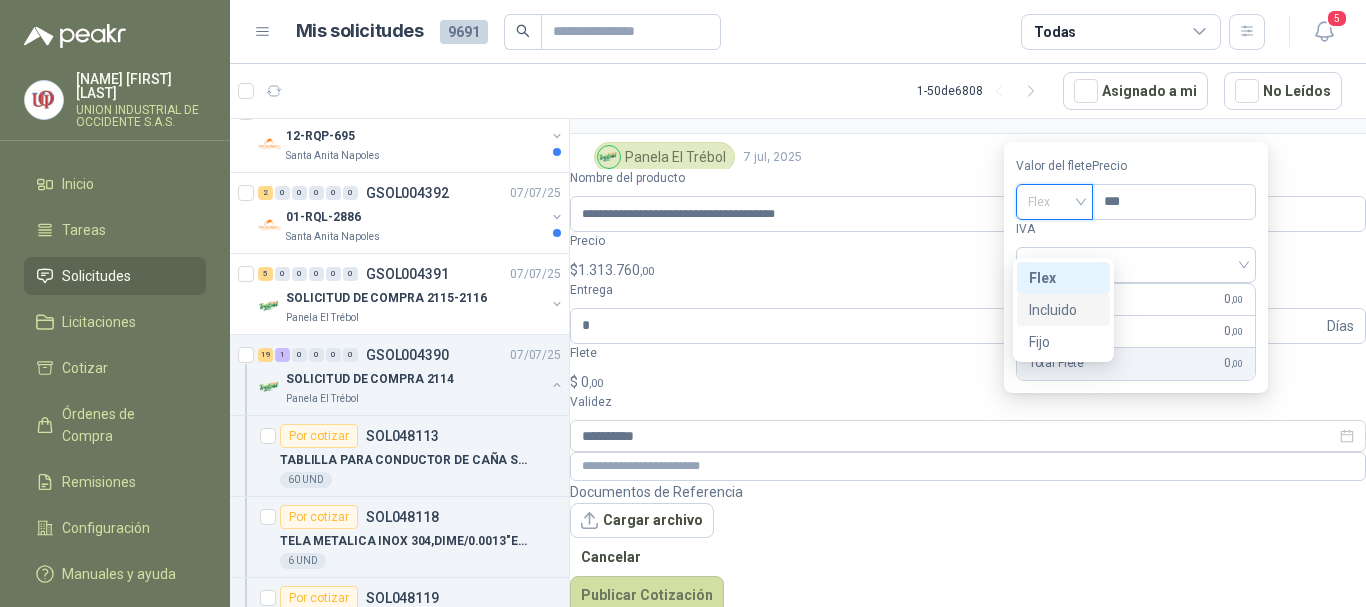 click on "Incluido" at bounding box center [0, 0] 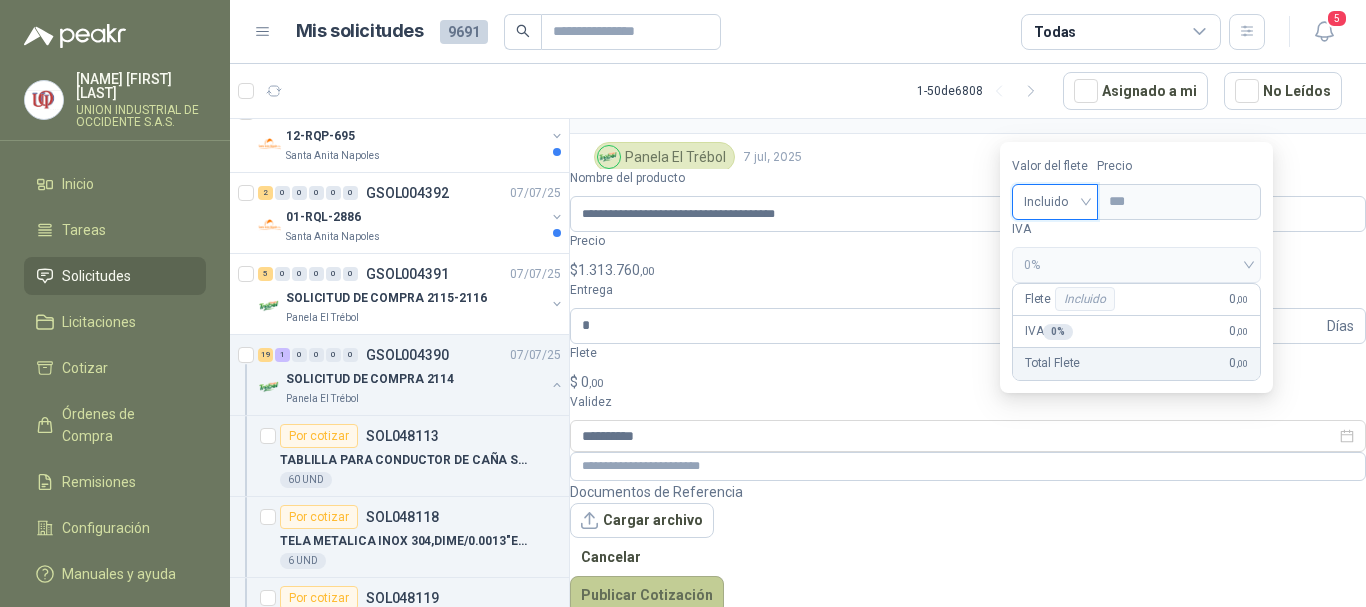 click on "Publicar Cotización" at bounding box center [647, 595] 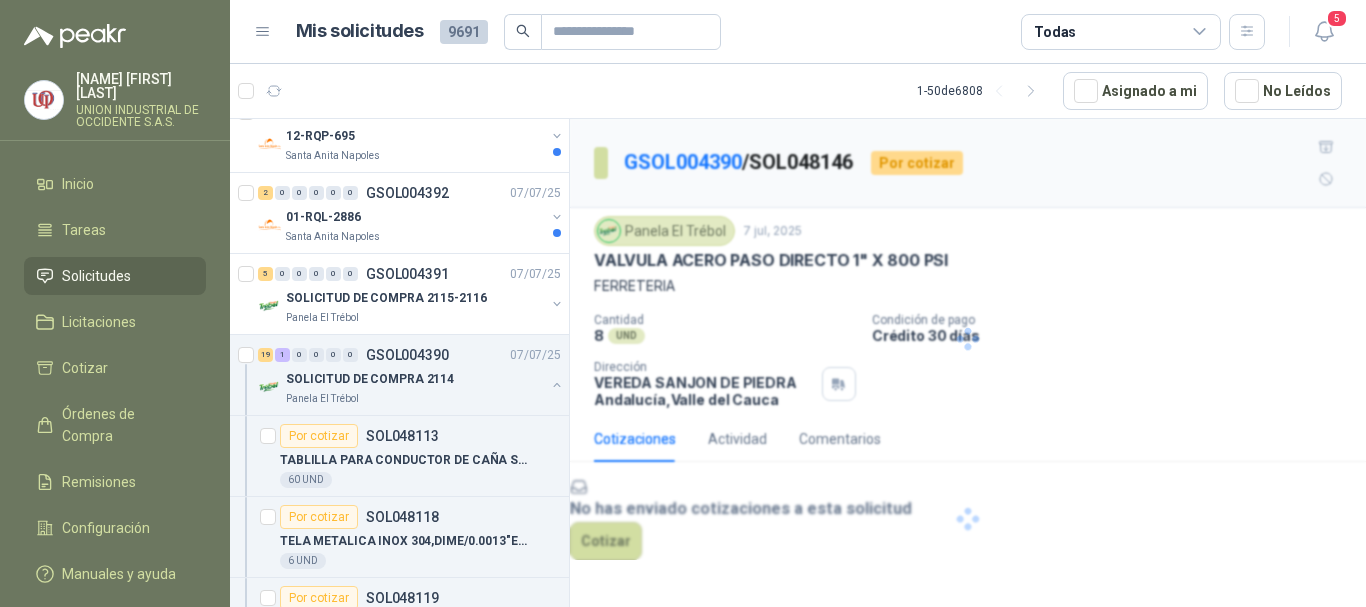 scroll, scrollTop: 0, scrollLeft: 0, axis: both 